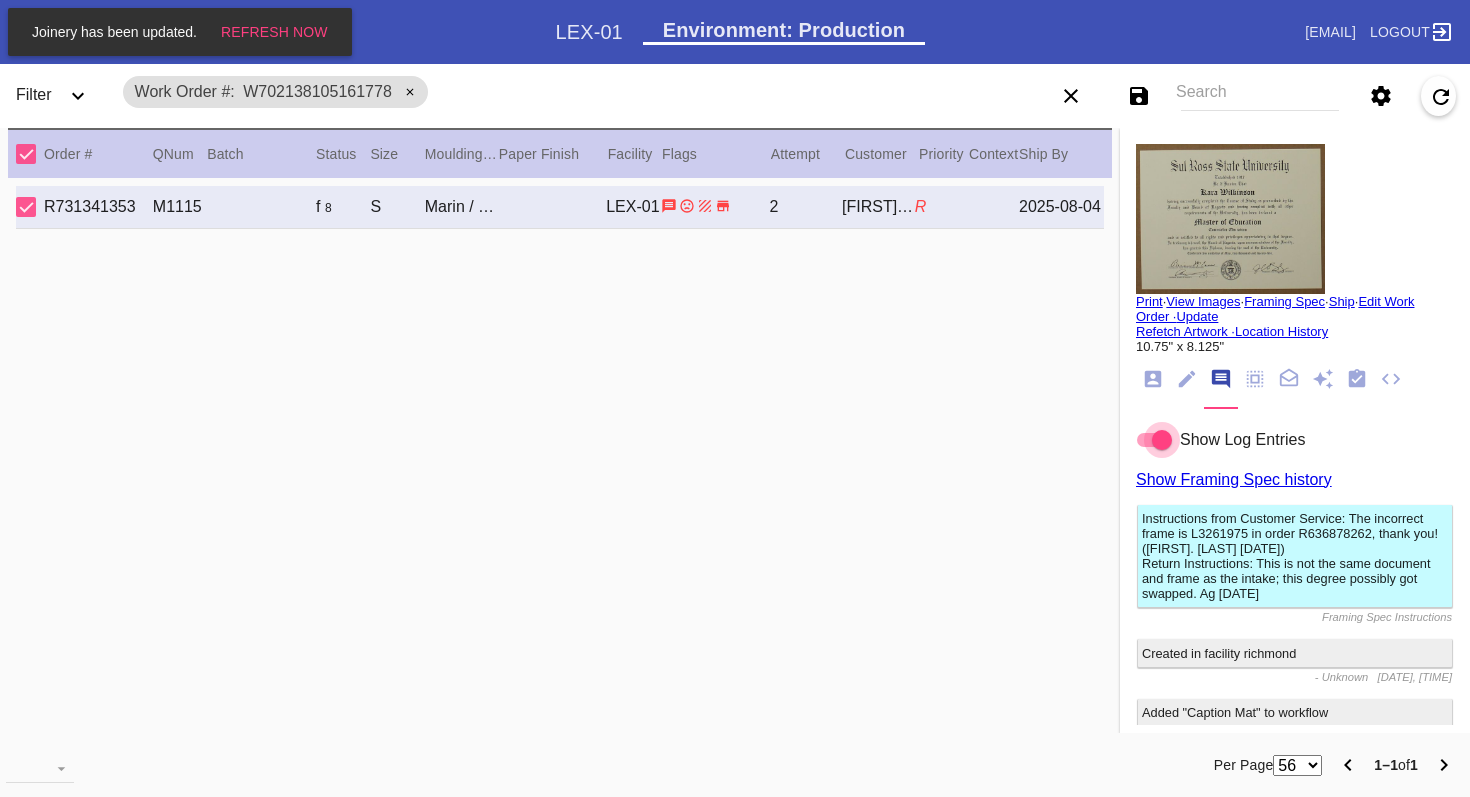 scroll, scrollTop: 0, scrollLeft: 0, axis: both 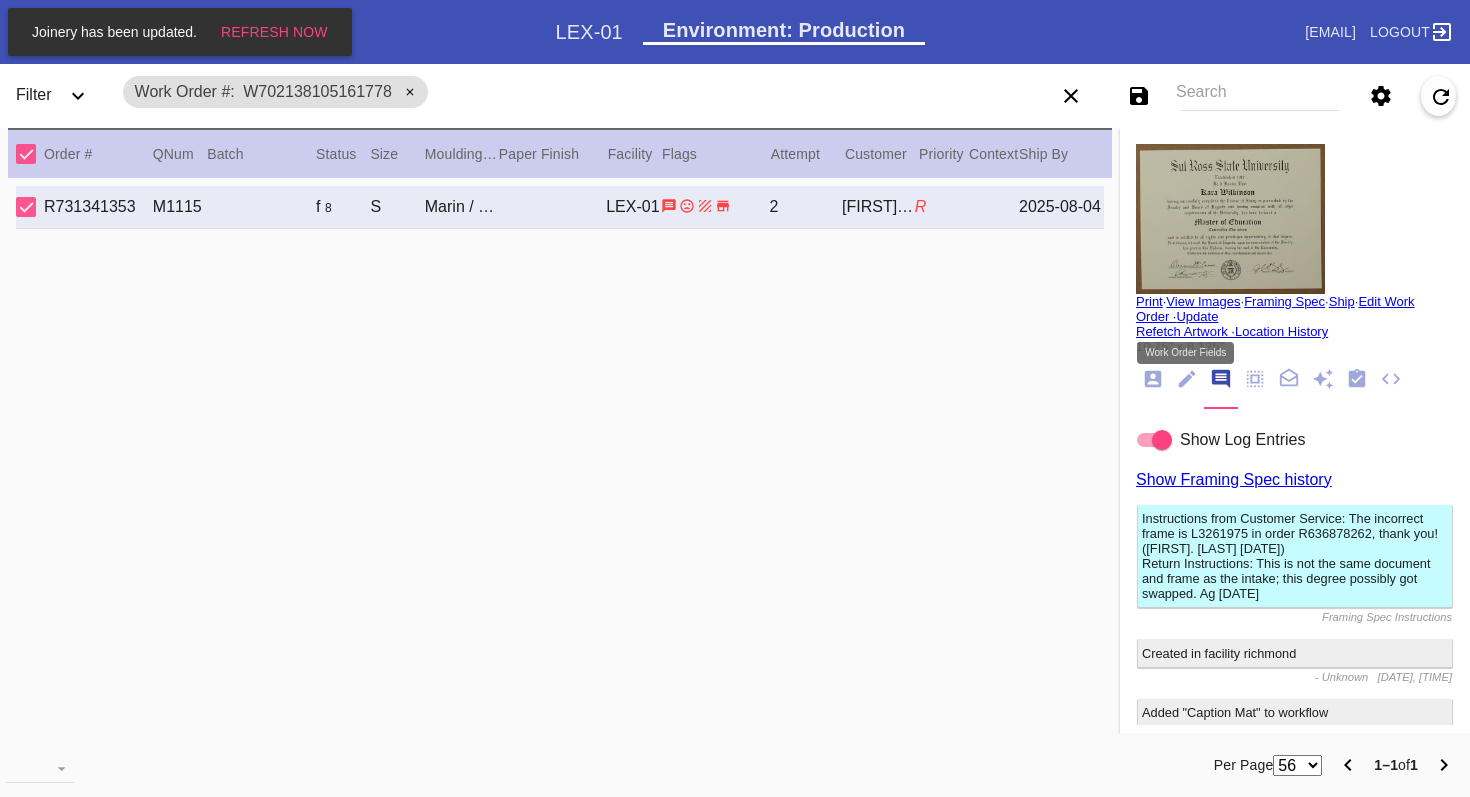 click 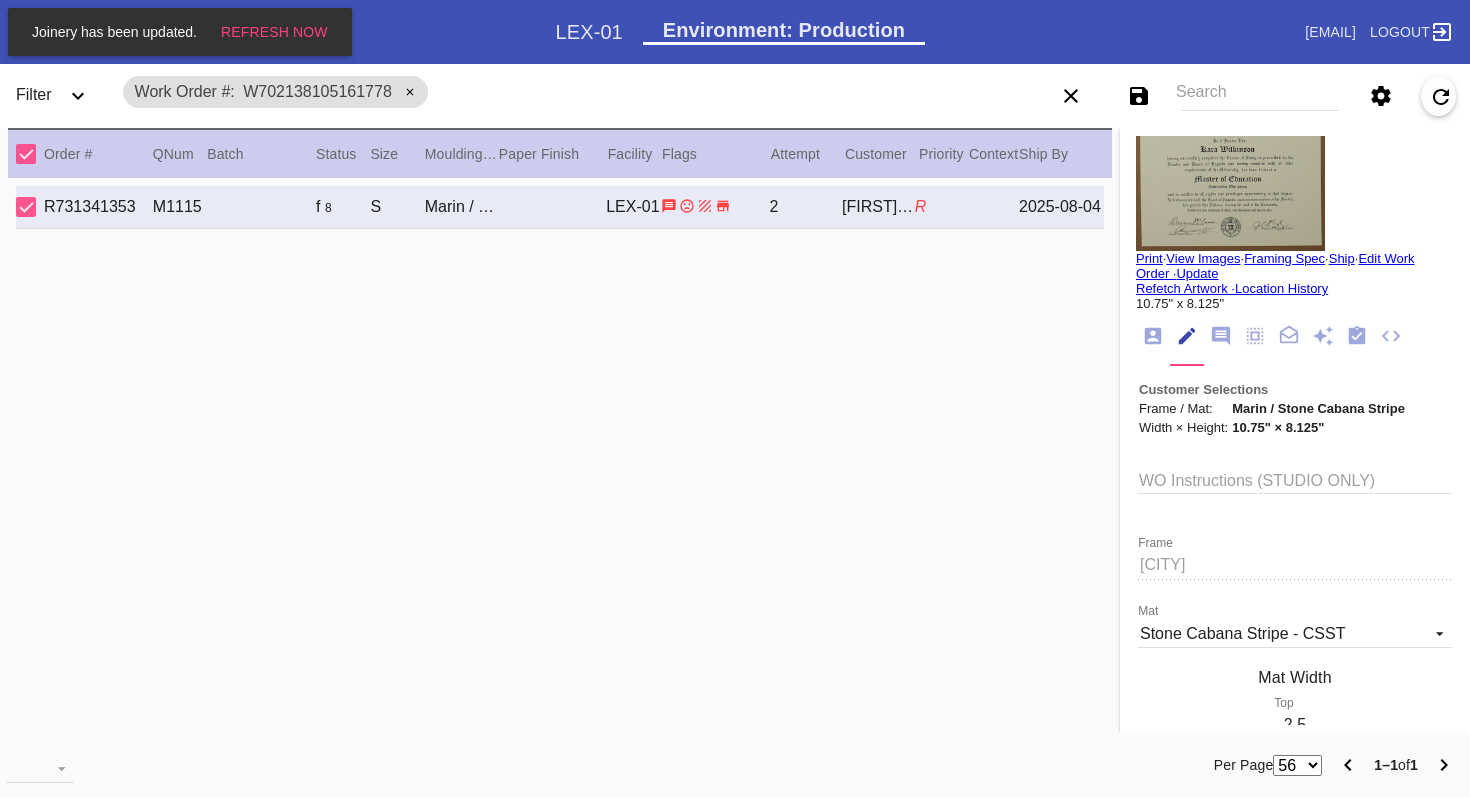 scroll, scrollTop: 0, scrollLeft: 0, axis: both 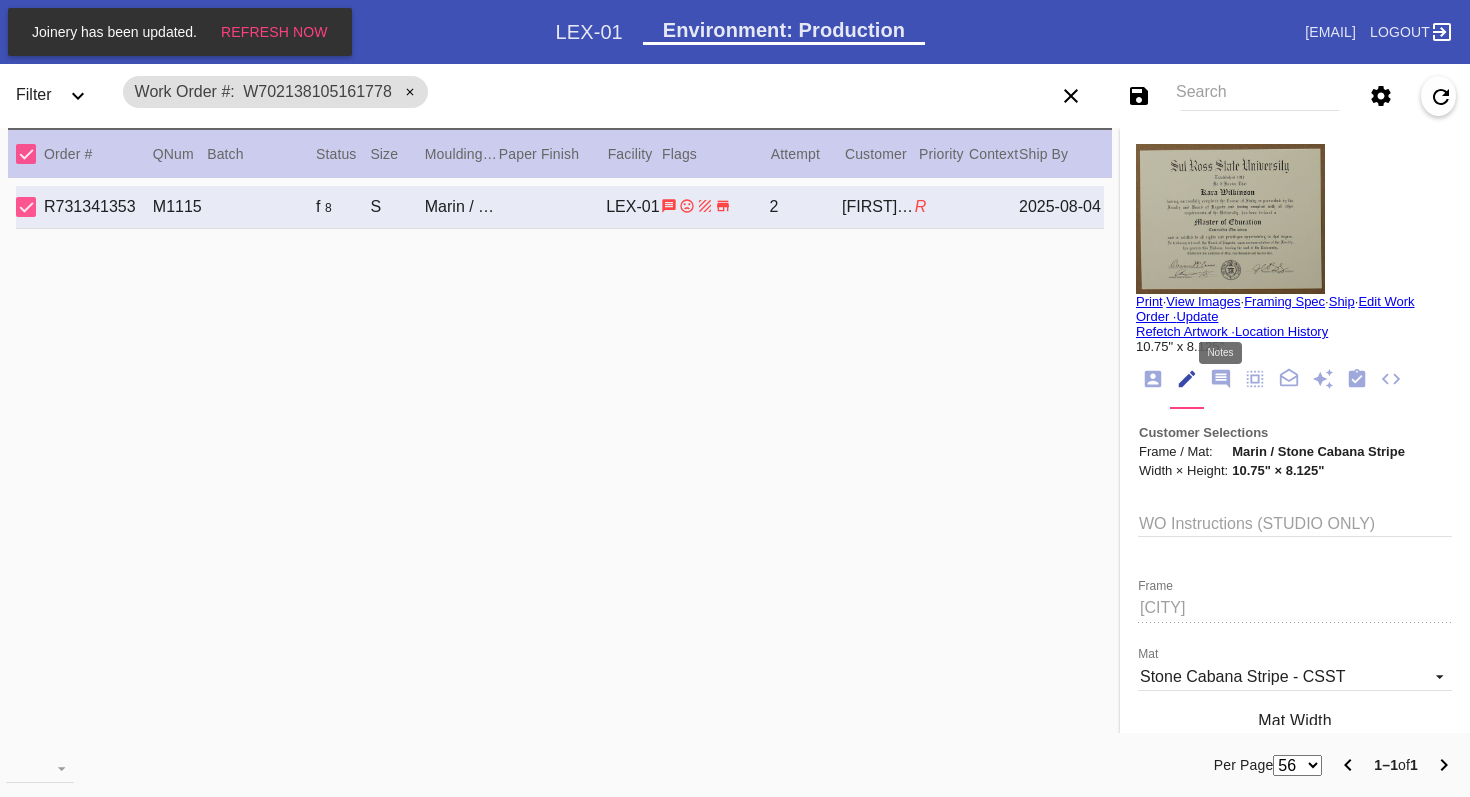click 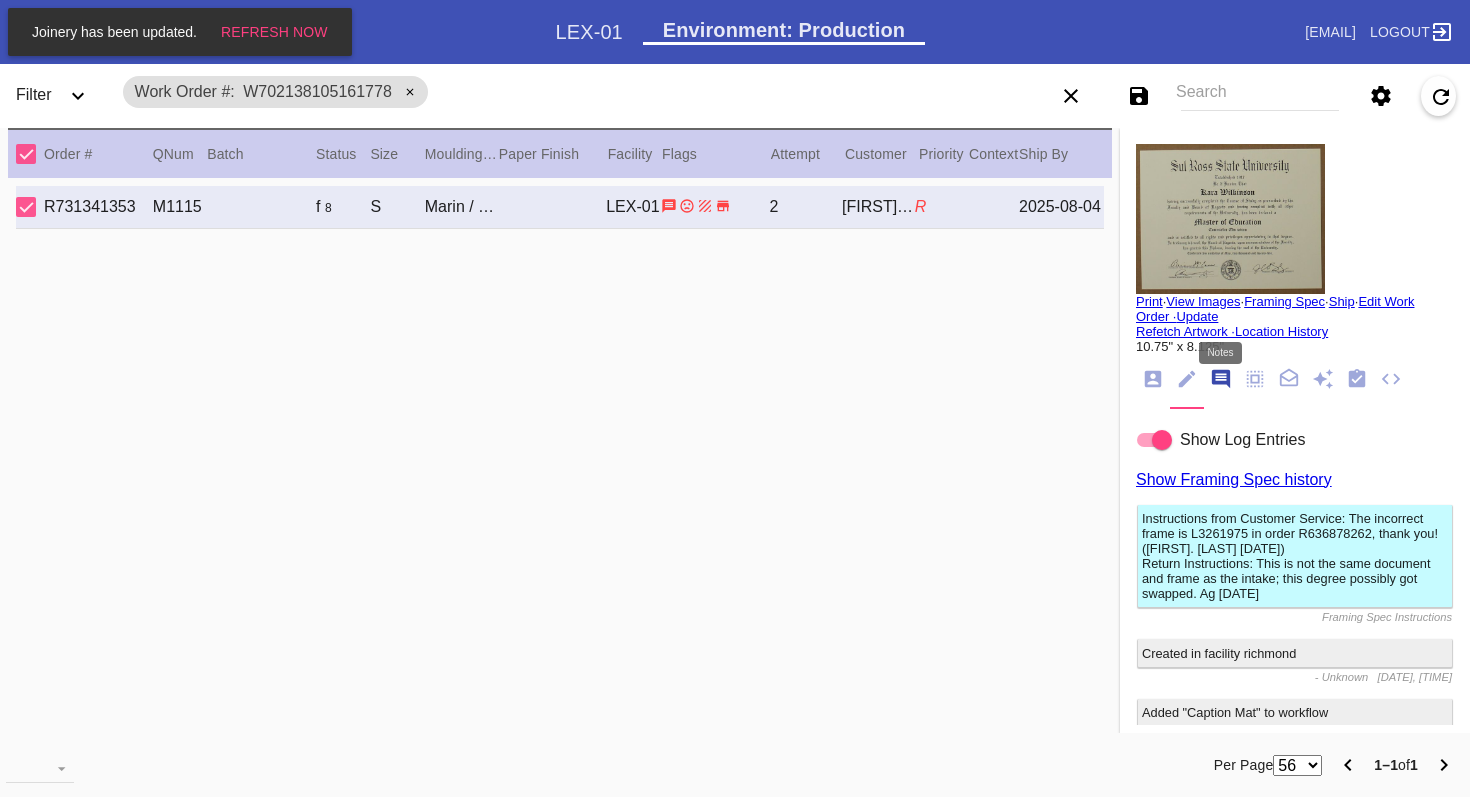 scroll, scrollTop: 123, scrollLeft: 0, axis: vertical 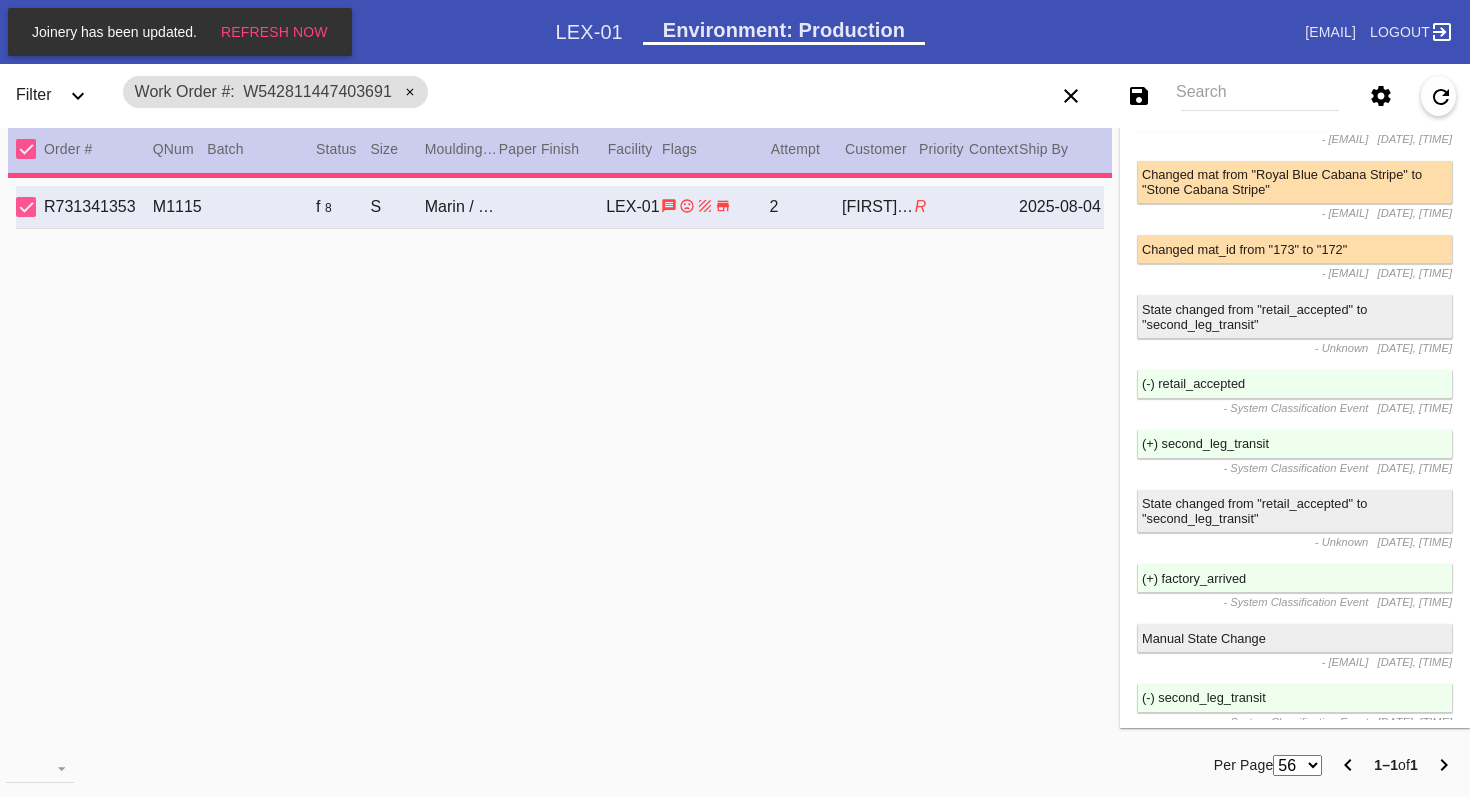 type on "7/18/2025" 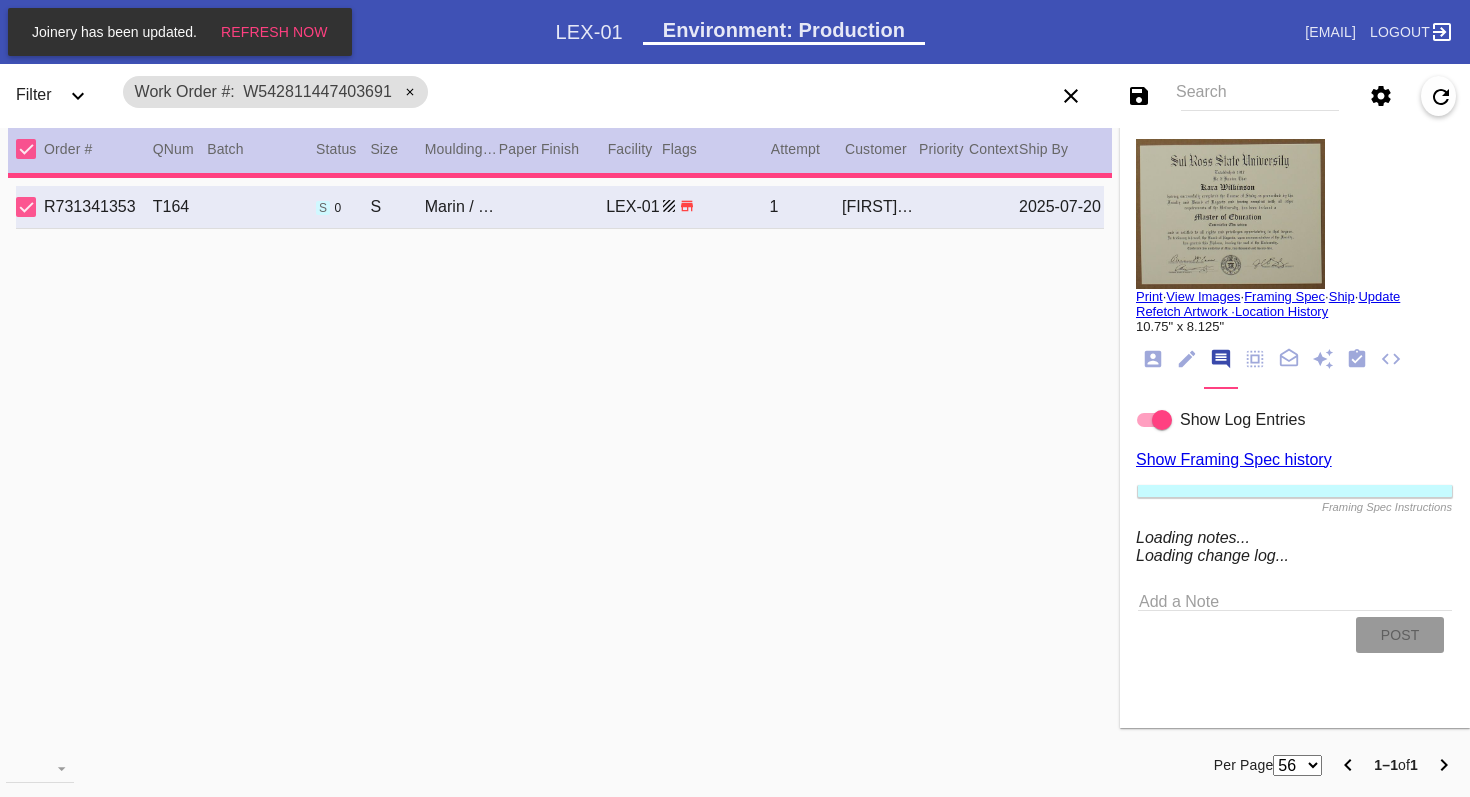 scroll, scrollTop: 0, scrollLeft: 0, axis: both 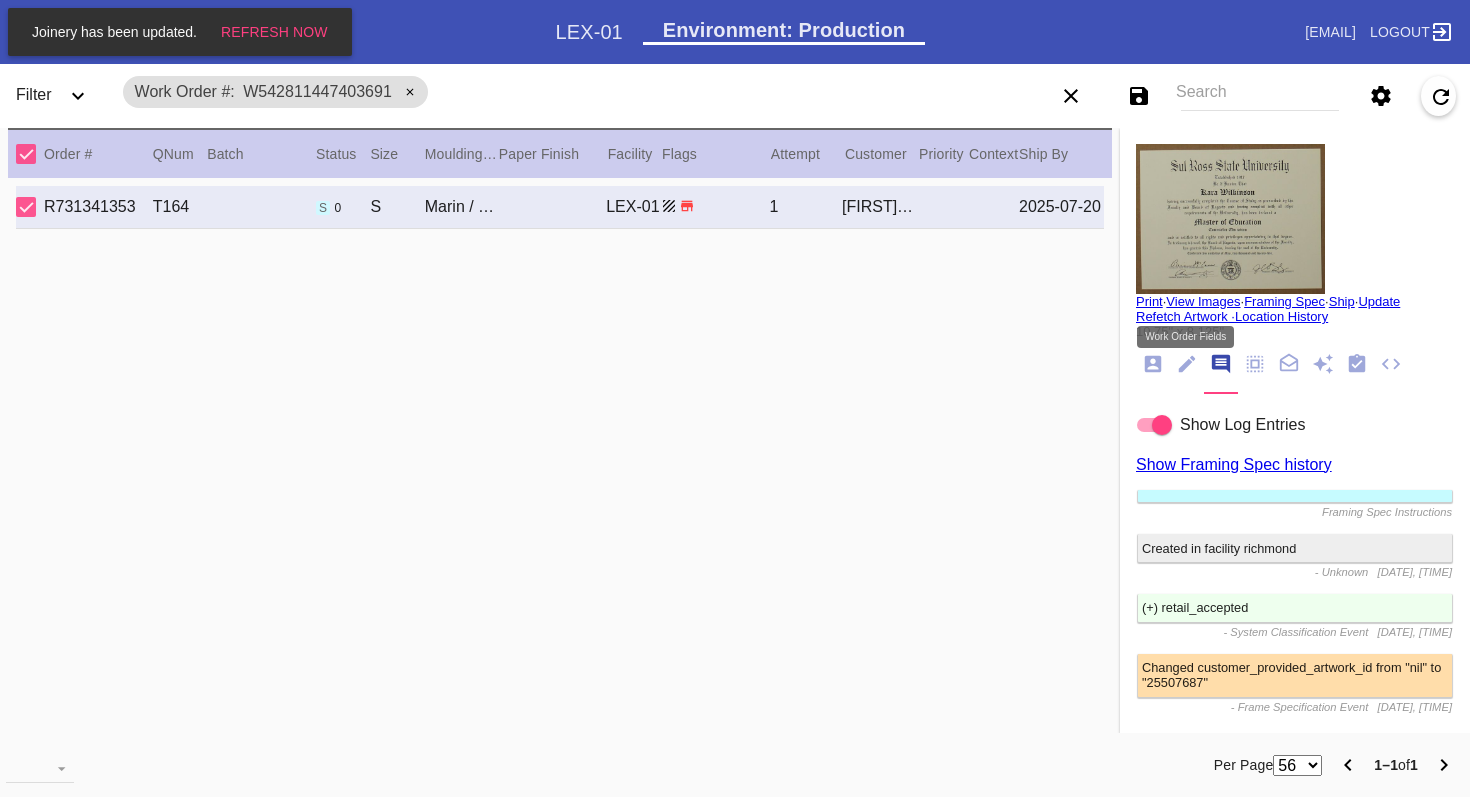 click 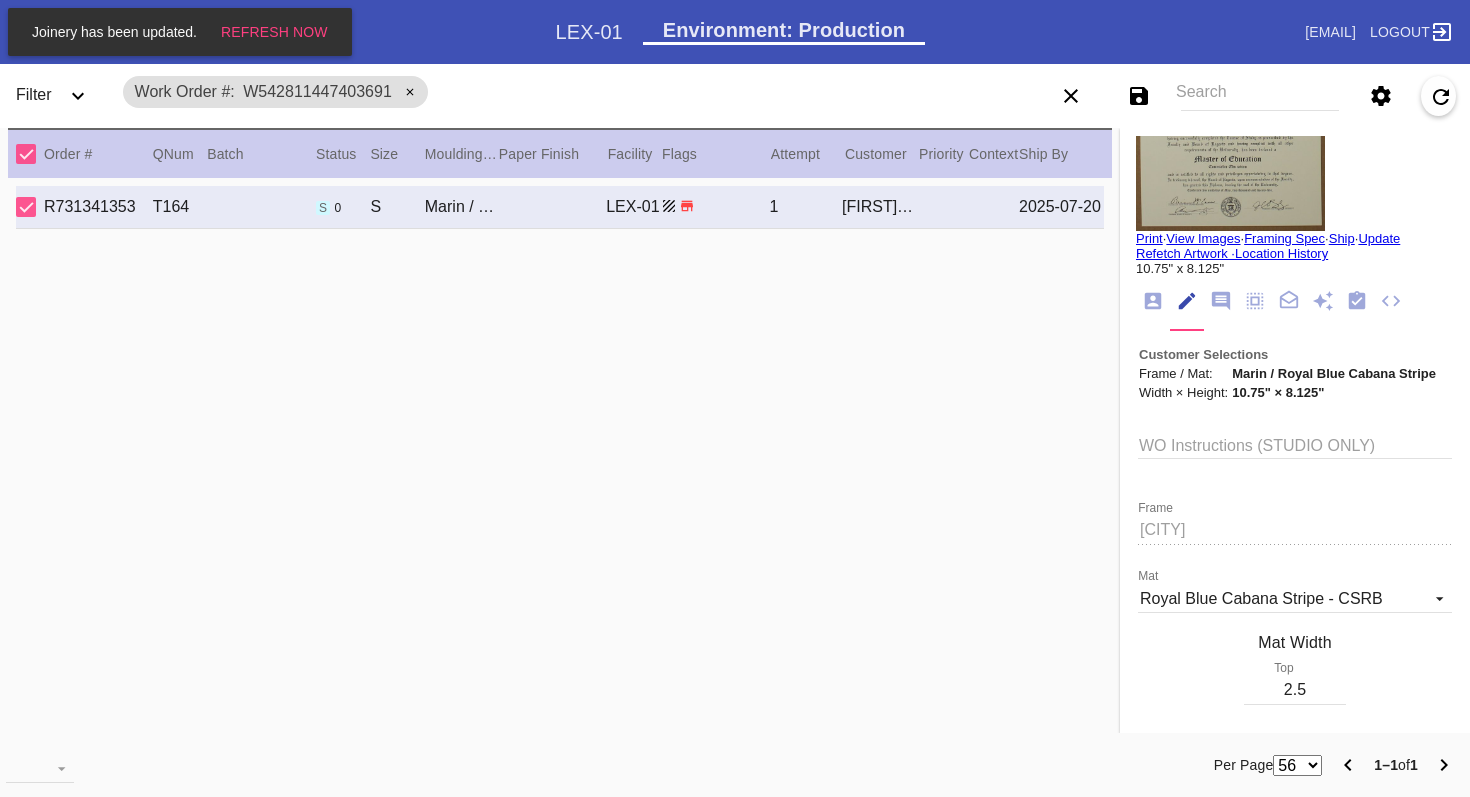 scroll, scrollTop: 0, scrollLeft: 0, axis: both 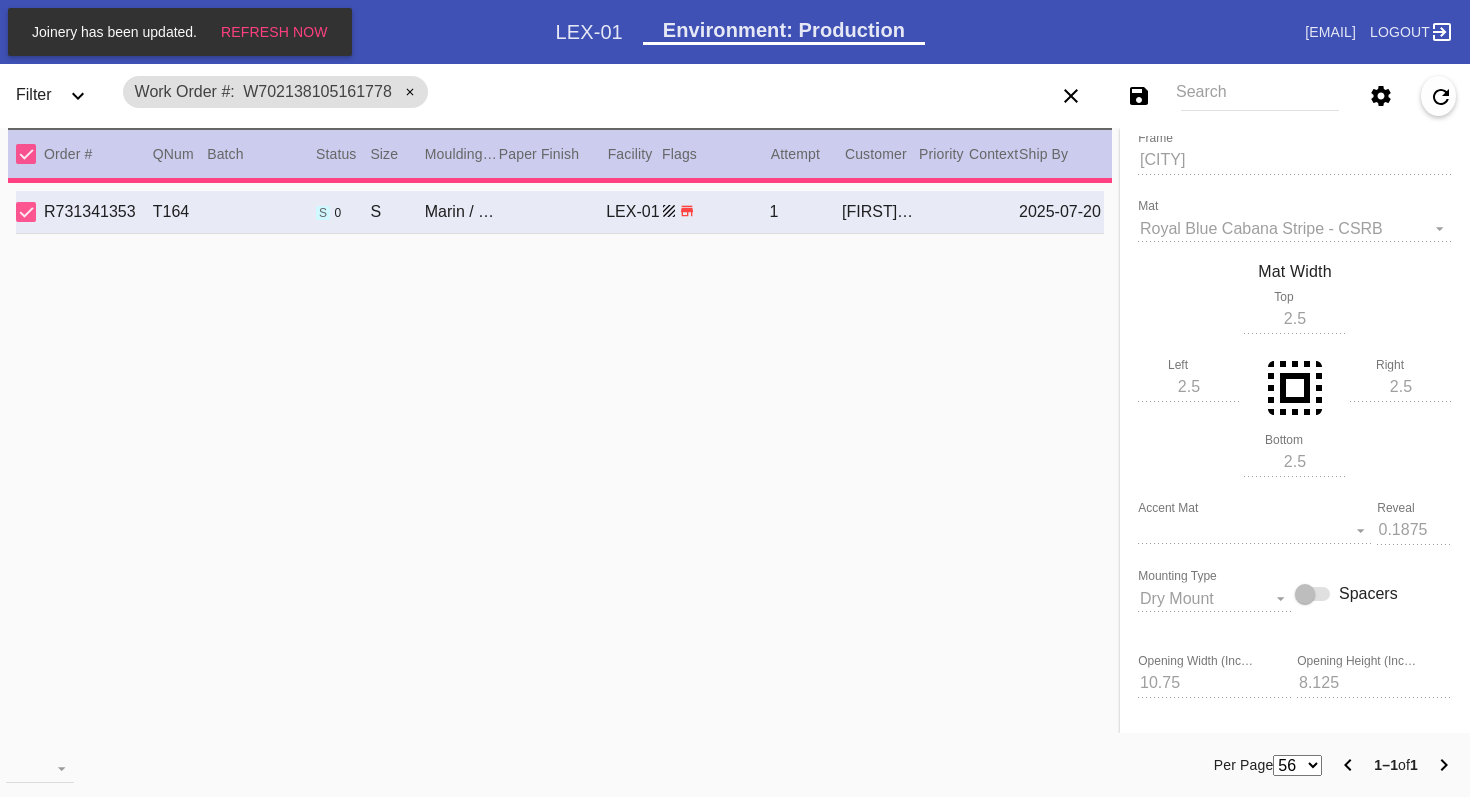 type on "7/28/2025" 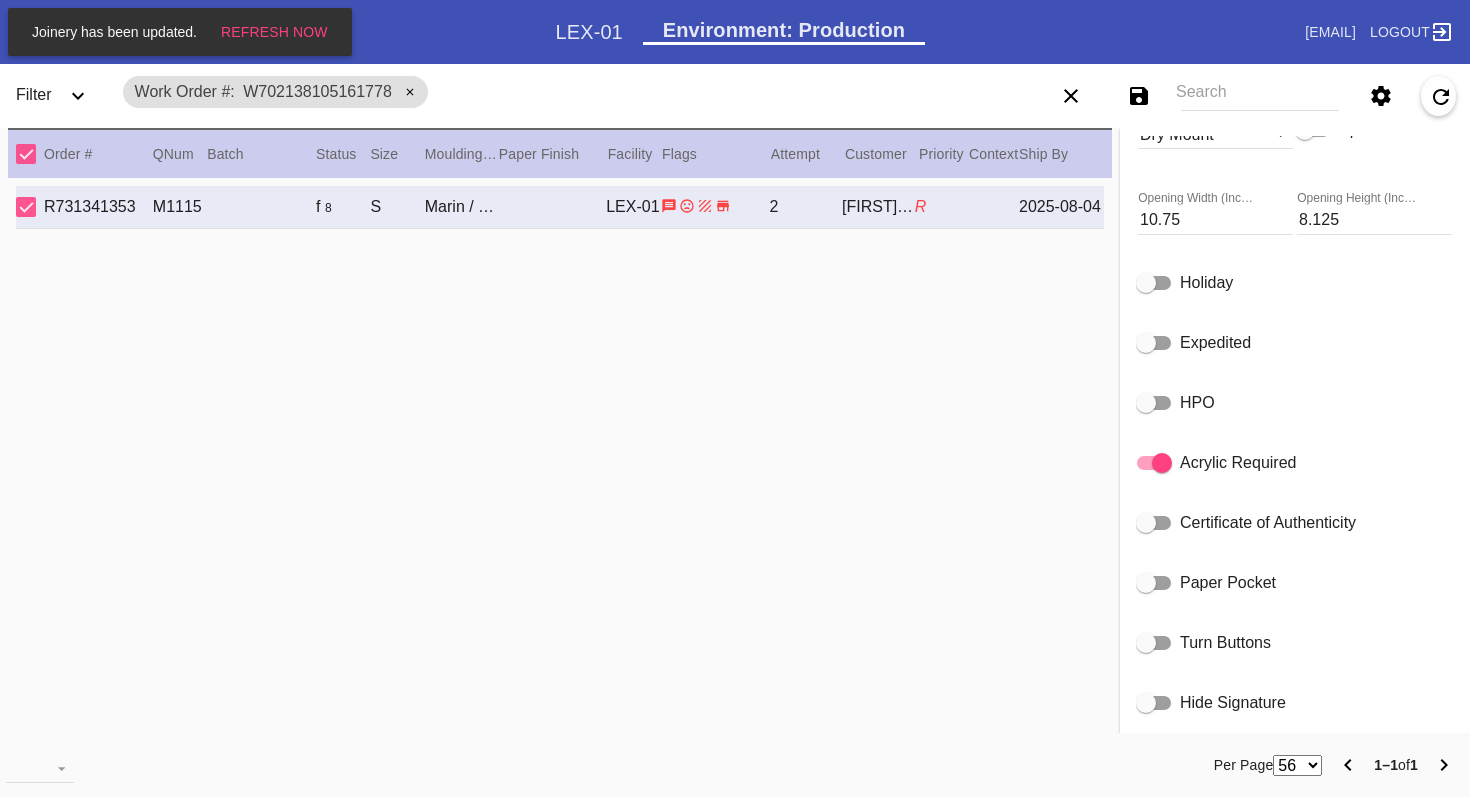scroll, scrollTop: 893, scrollLeft: 0, axis: vertical 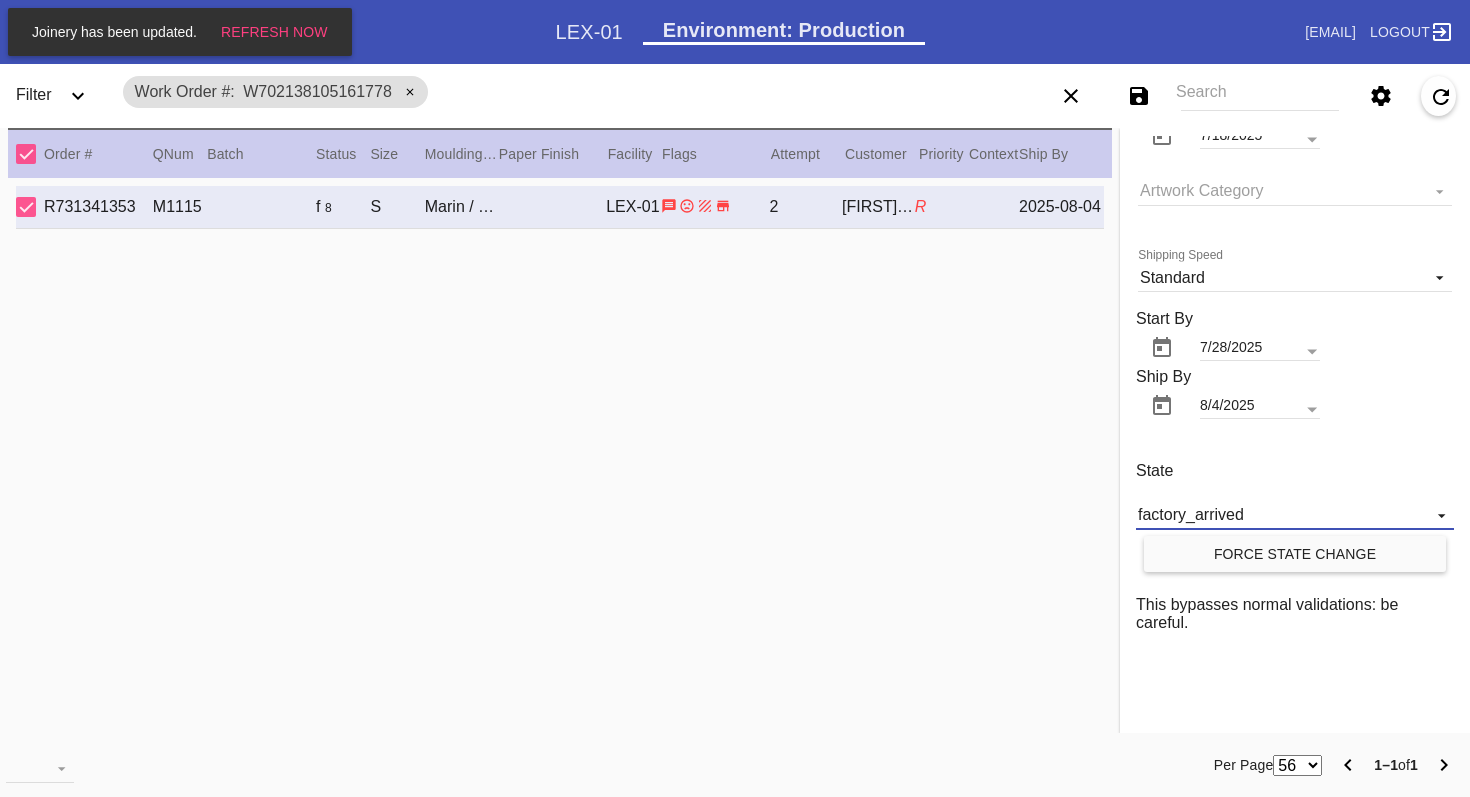 click at bounding box center (1436, 513) 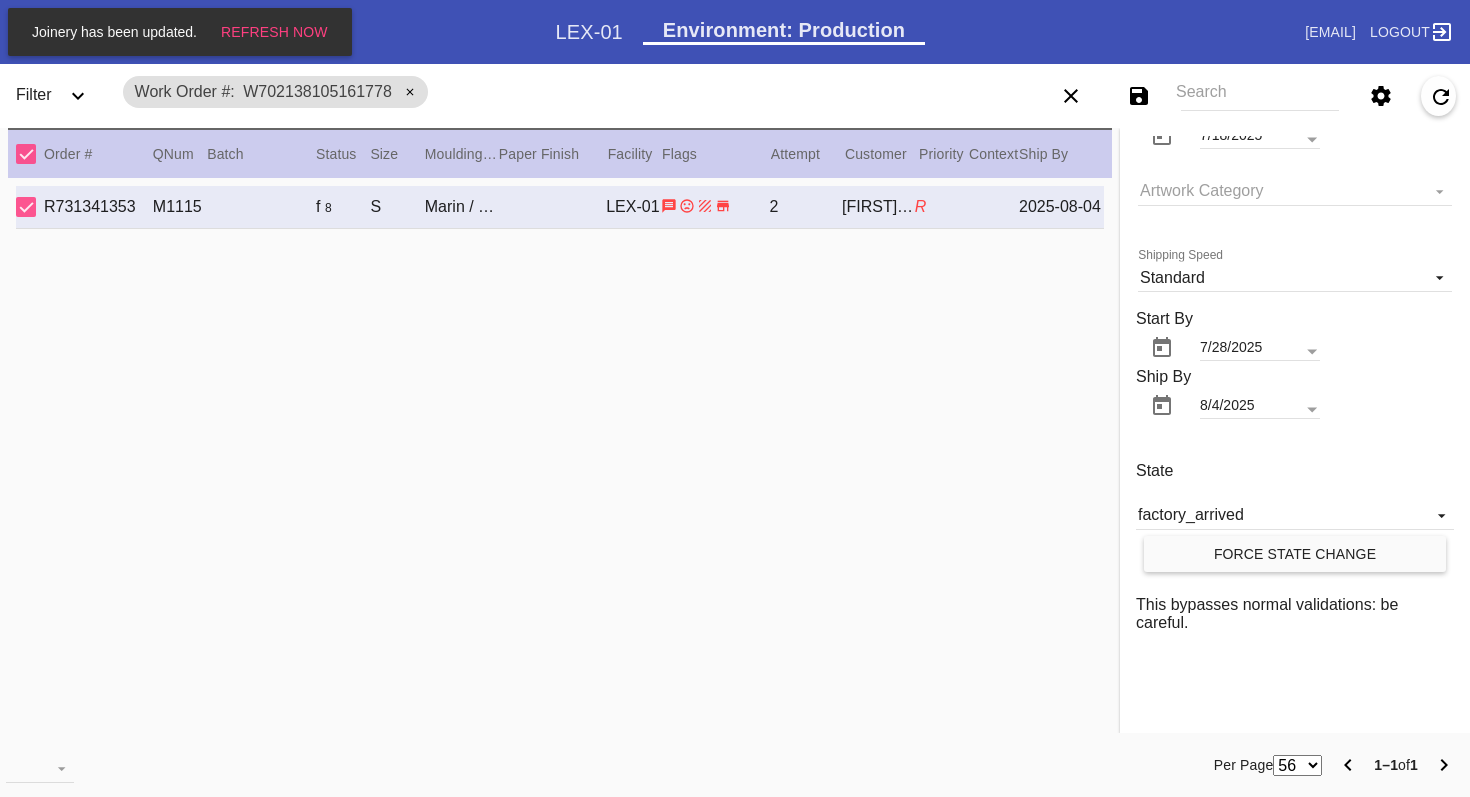 scroll, scrollTop: 40, scrollLeft: 0, axis: vertical 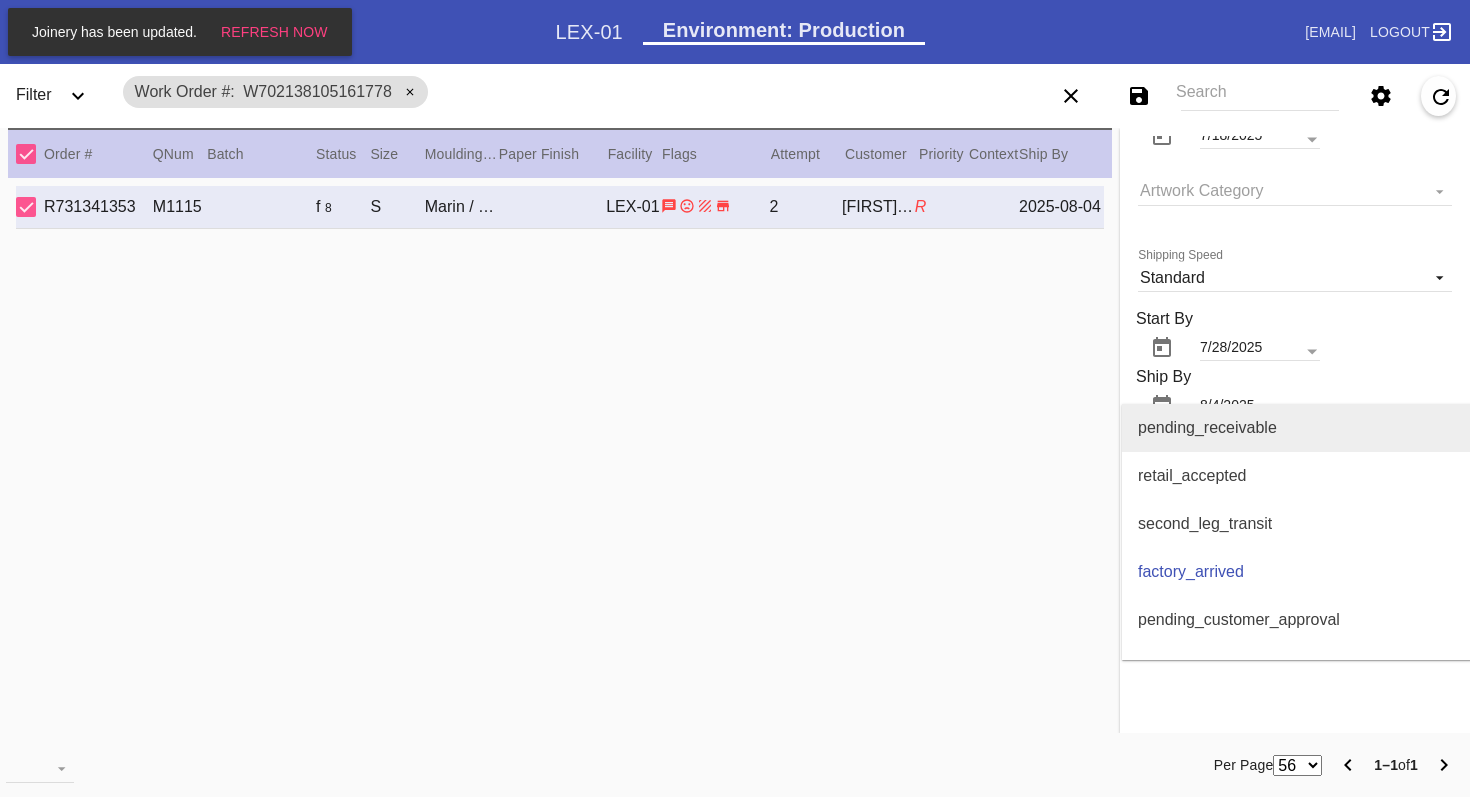 click on "pending_receivable" at bounding box center [1207, 428] 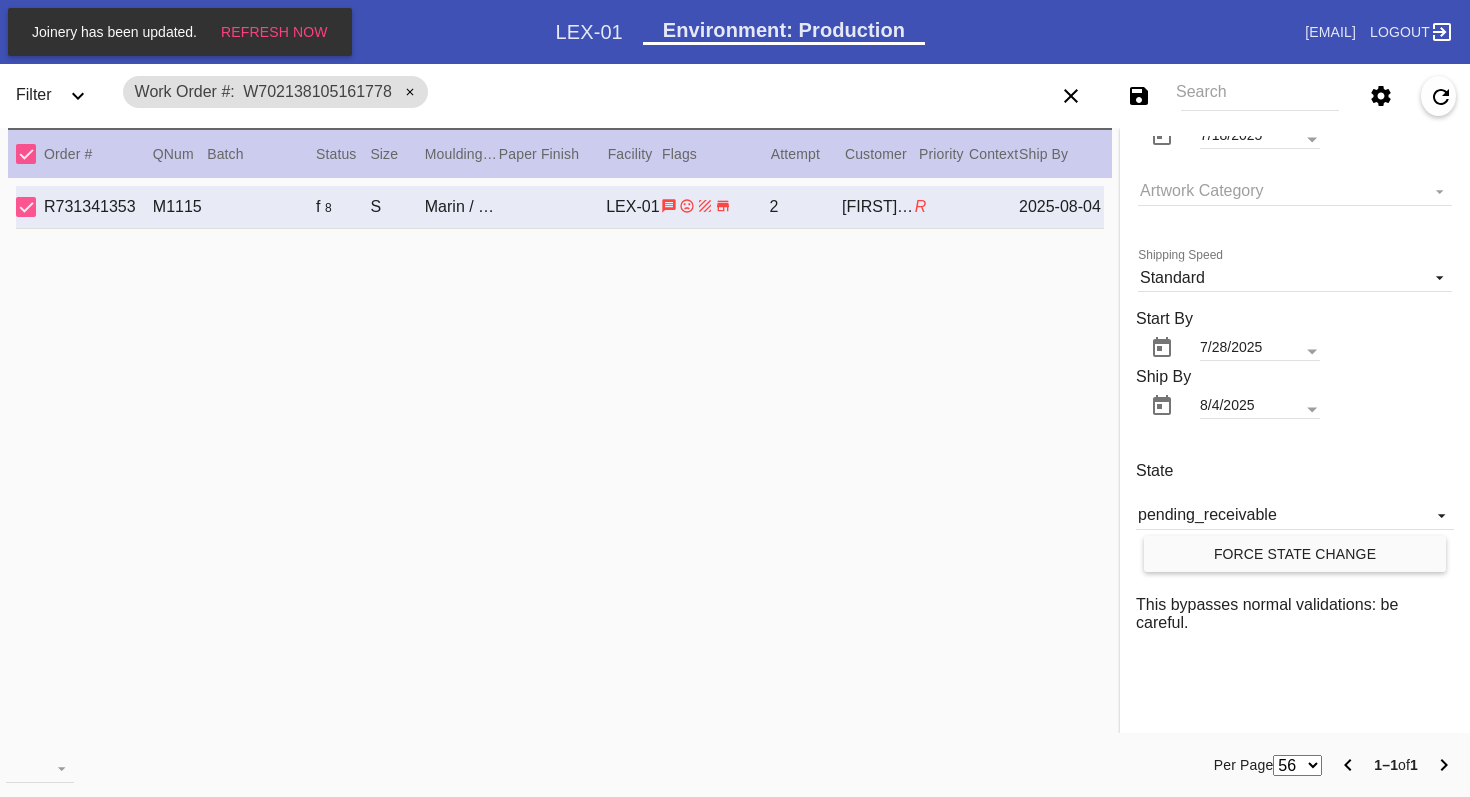 click on "Force State Change" at bounding box center (1295, 554) 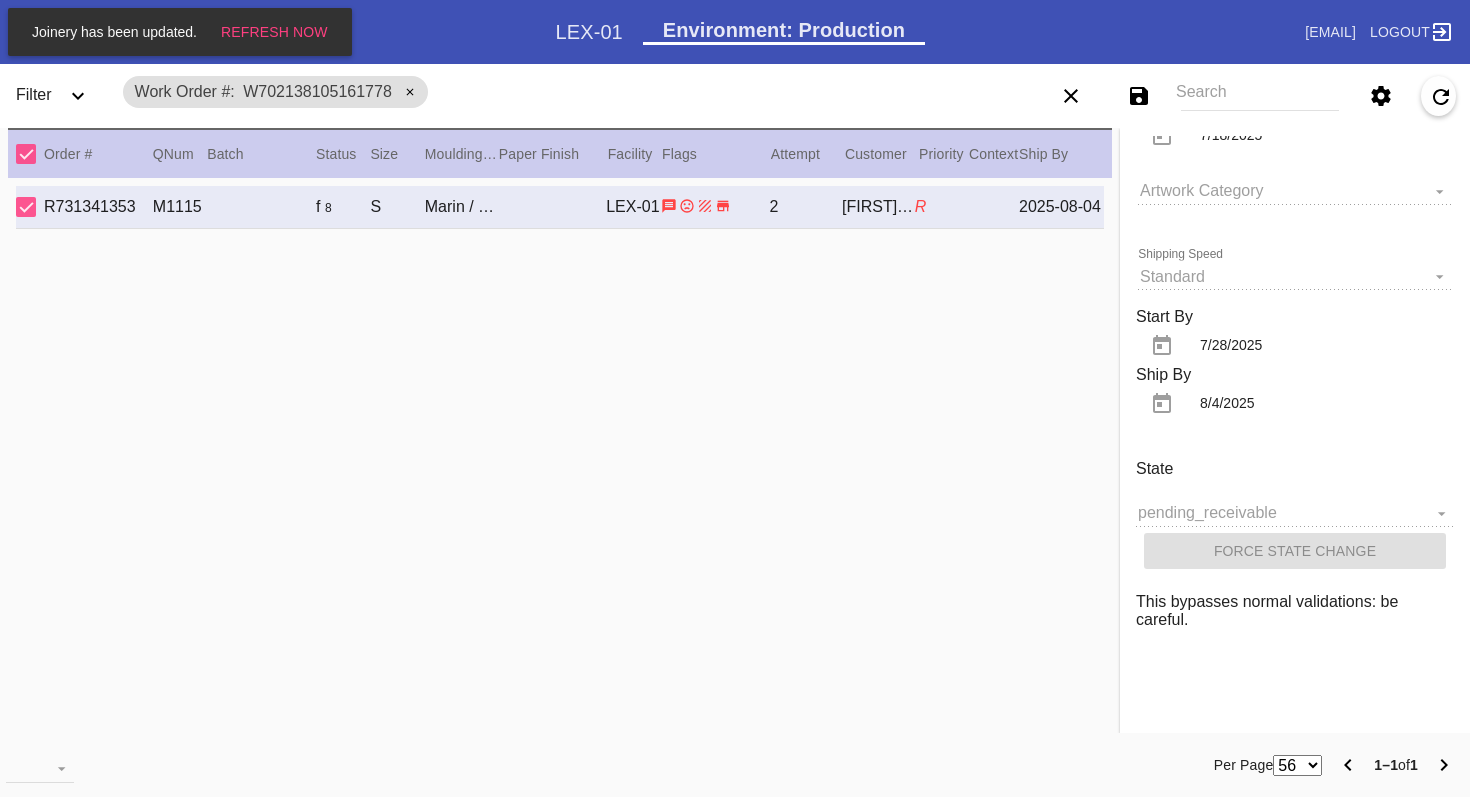type 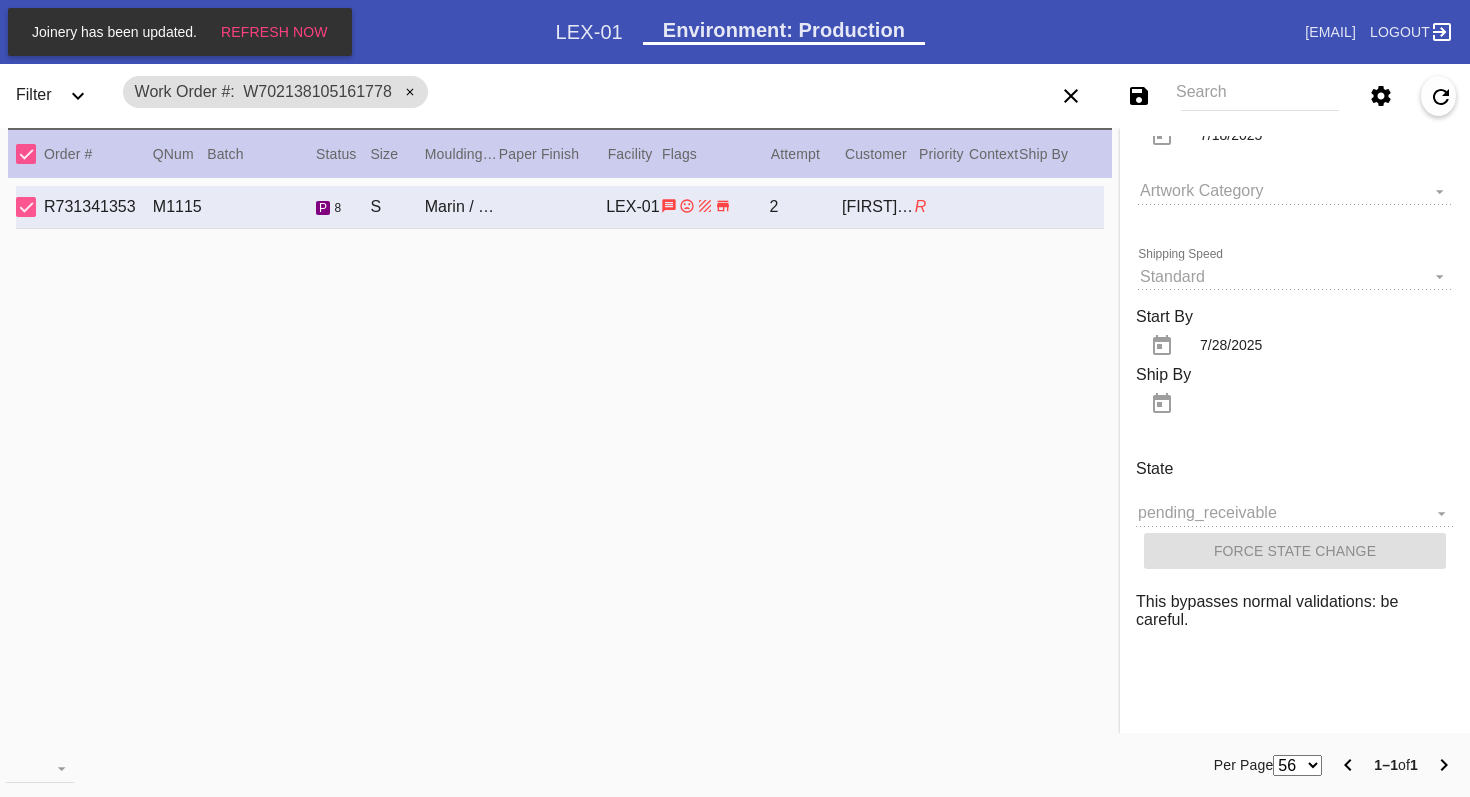 scroll, scrollTop: 1822, scrollLeft: 0, axis: vertical 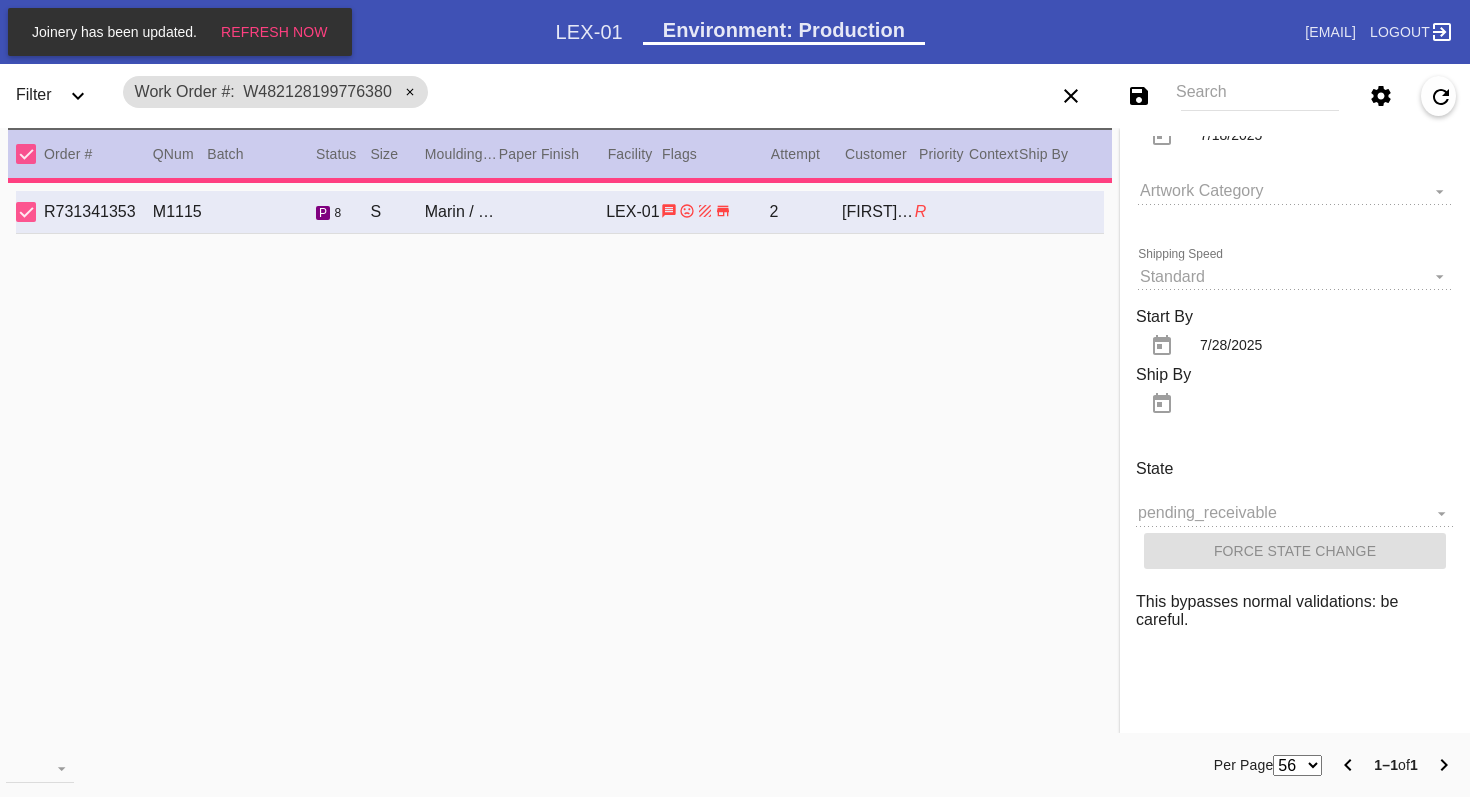 type on "3.0" 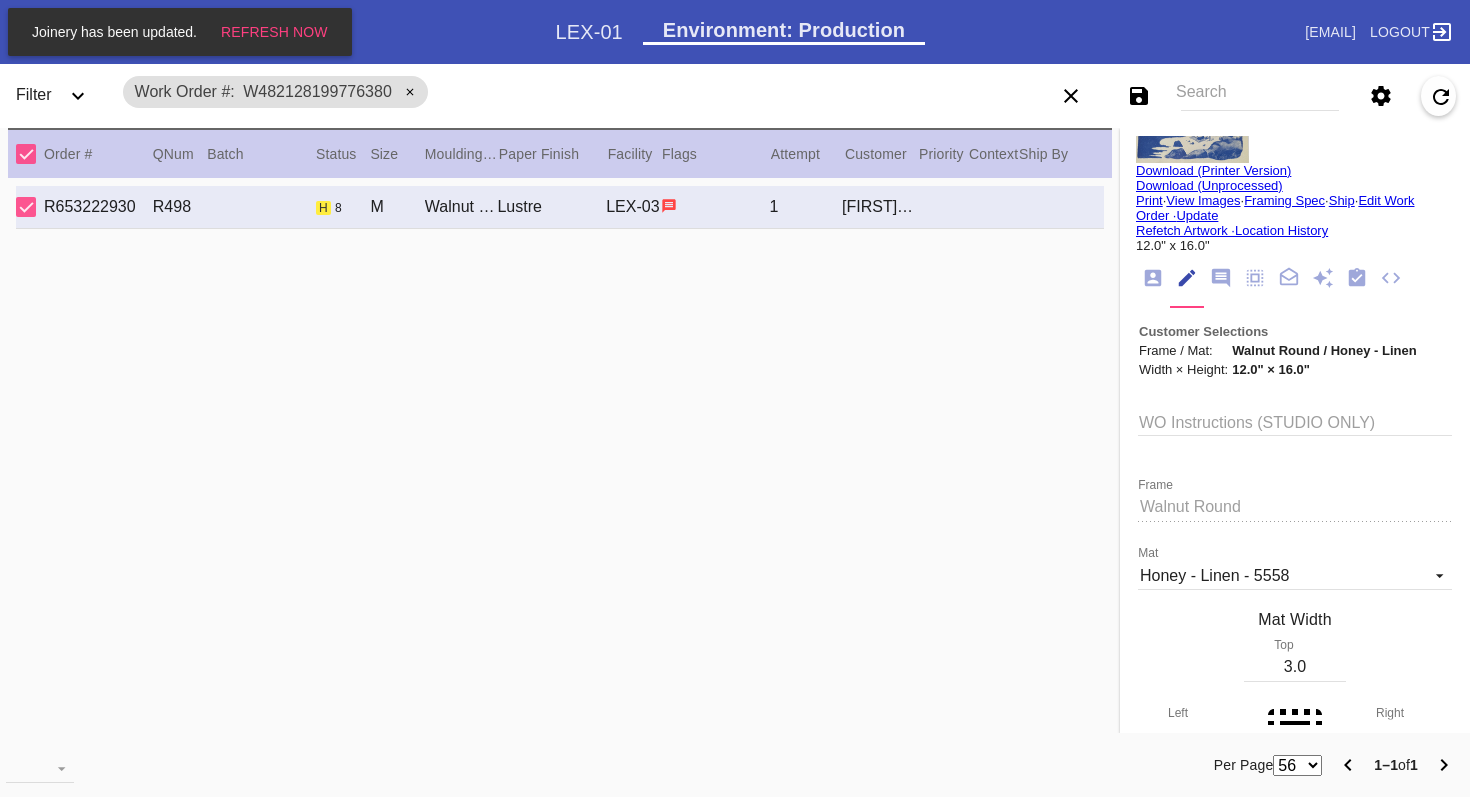 scroll, scrollTop: 0, scrollLeft: 0, axis: both 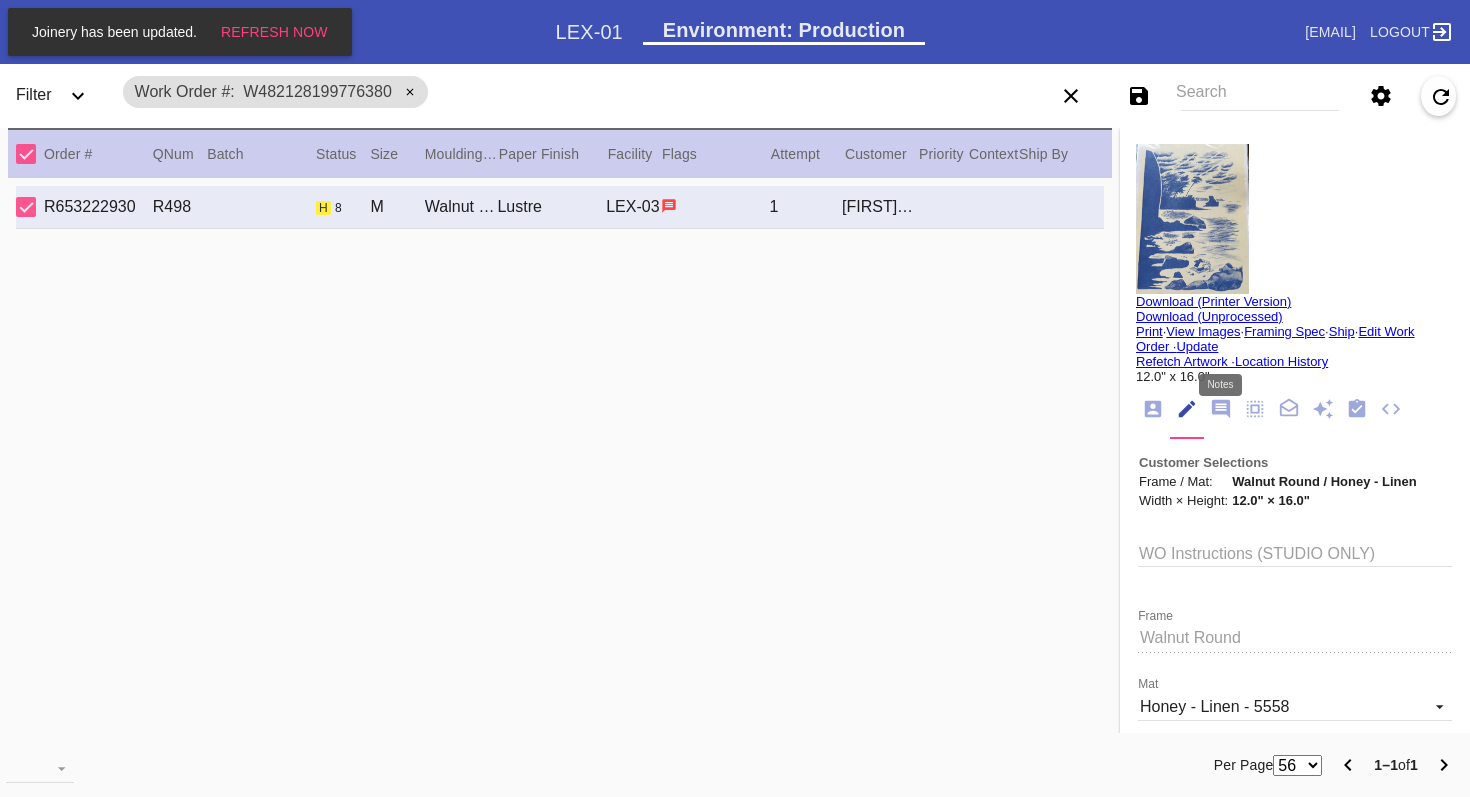 click 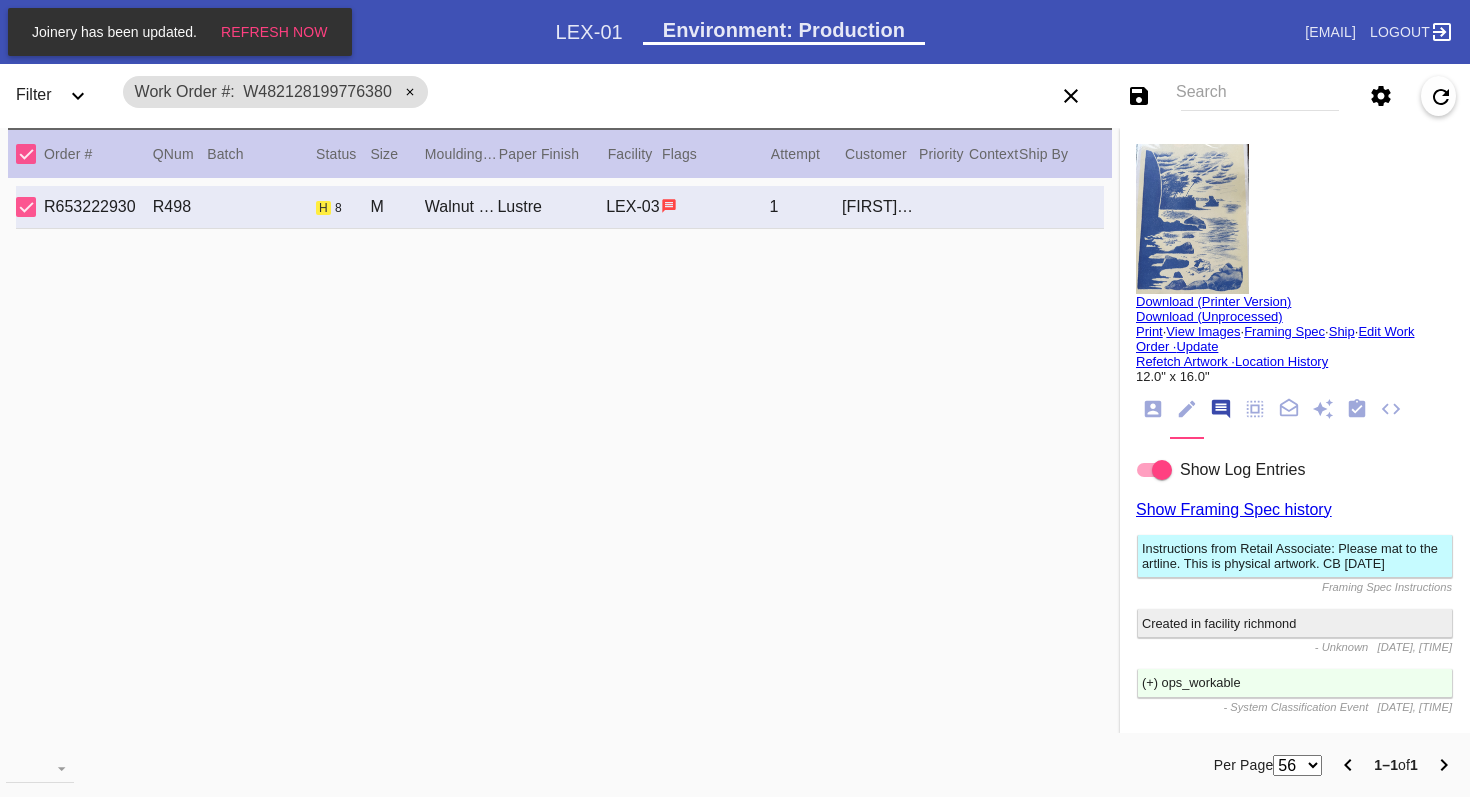scroll, scrollTop: 123, scrollLeft: 0, axis: vertical 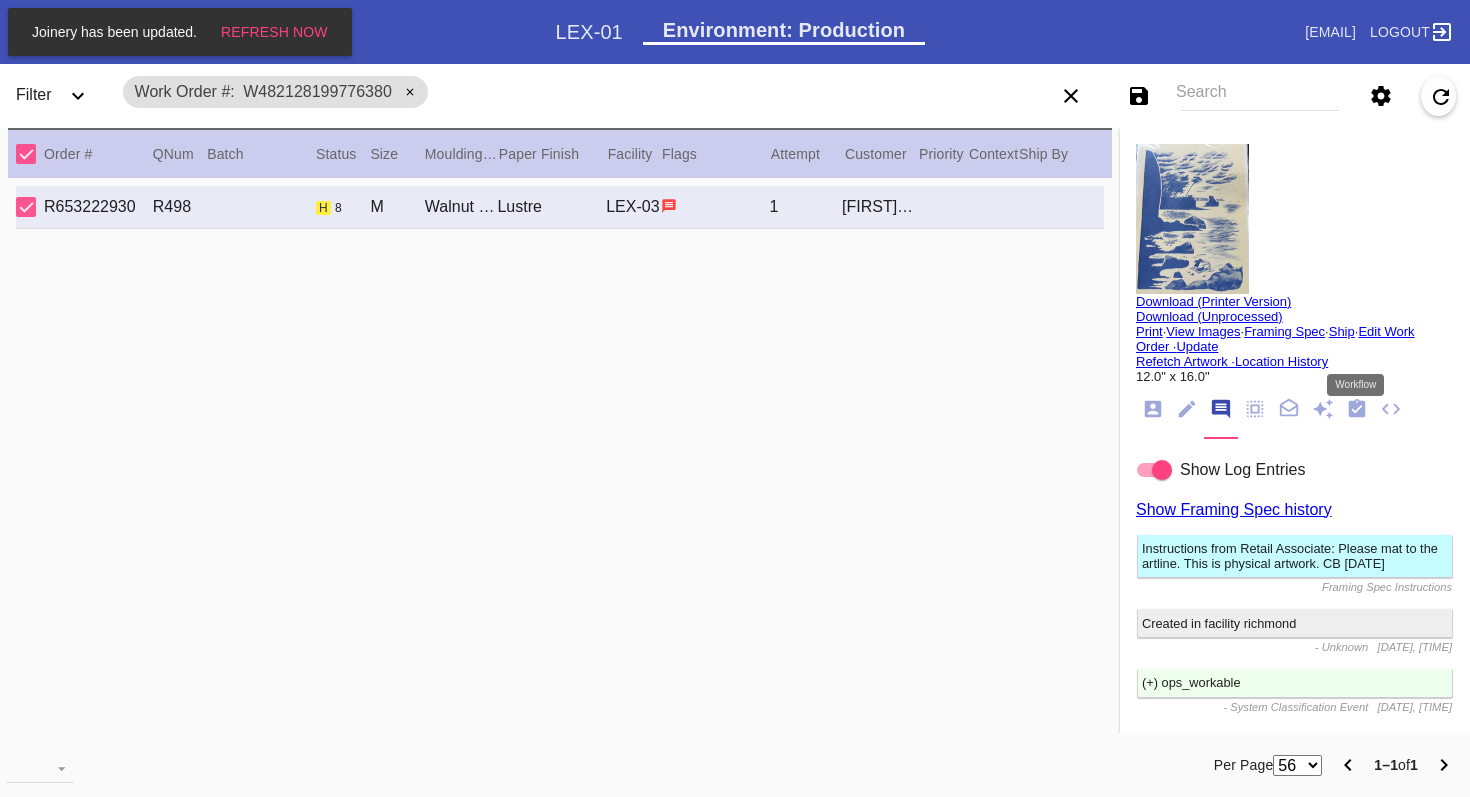 click 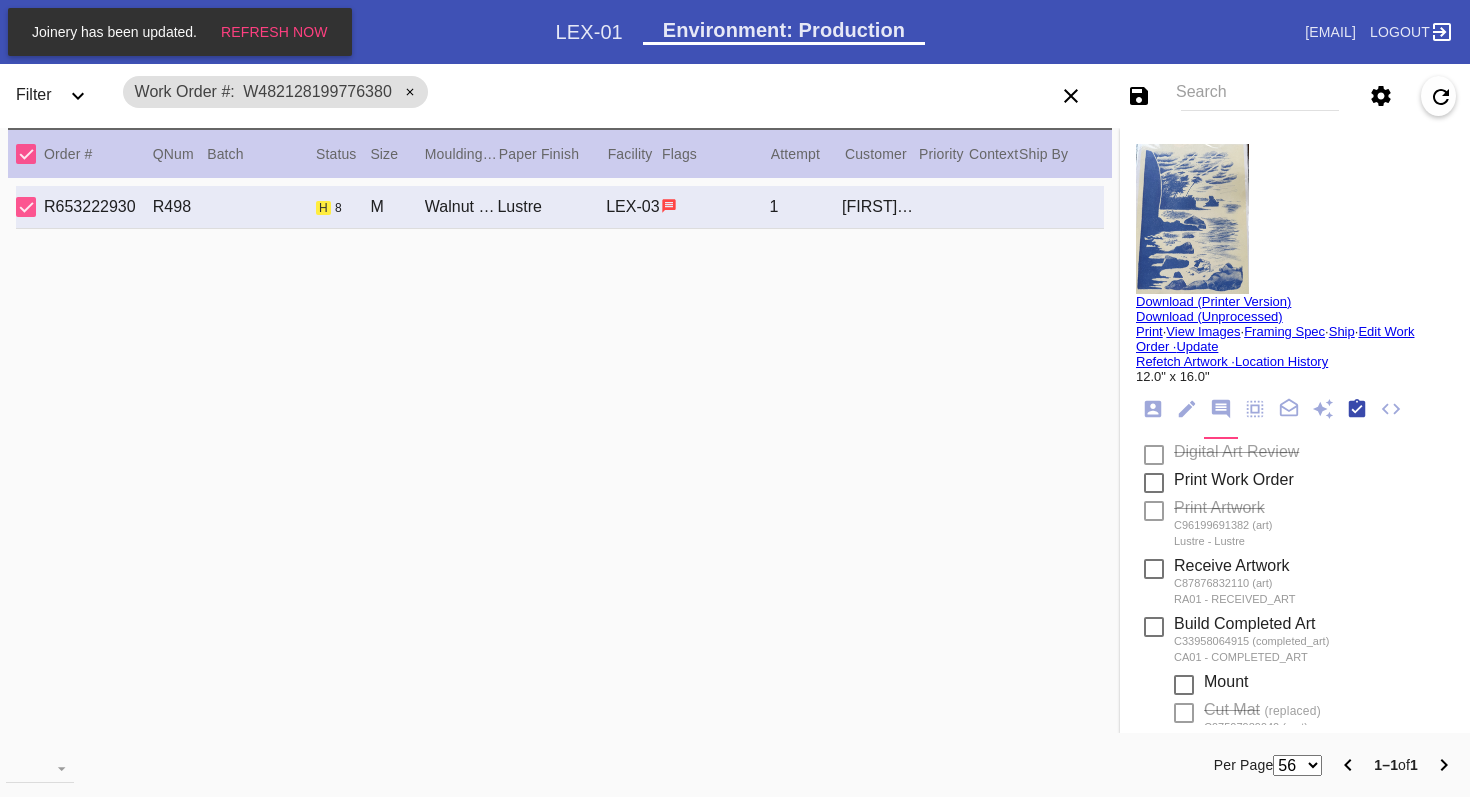 scroll, scrollTop: 320, scrollLeft: 0, axis: vertical 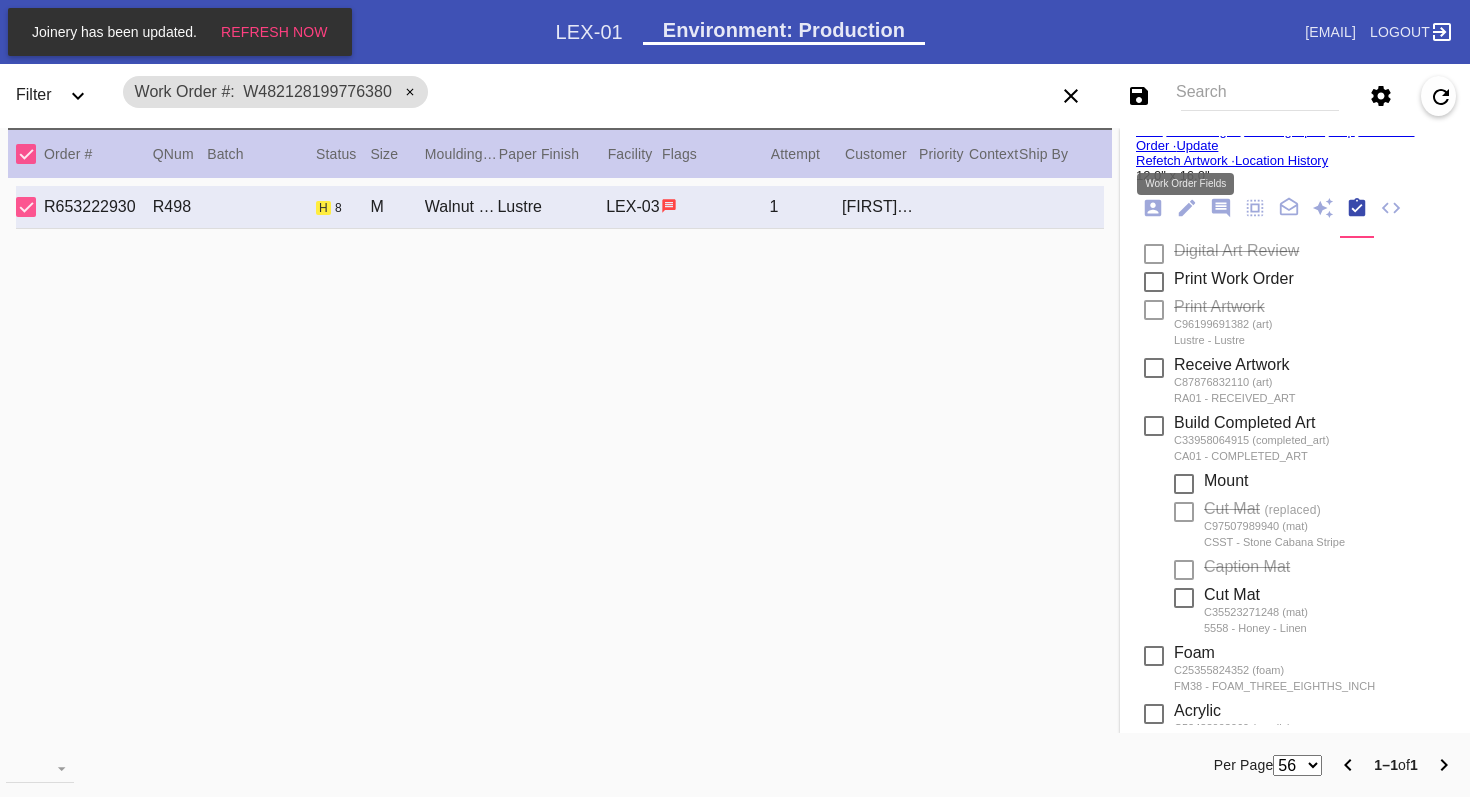 click 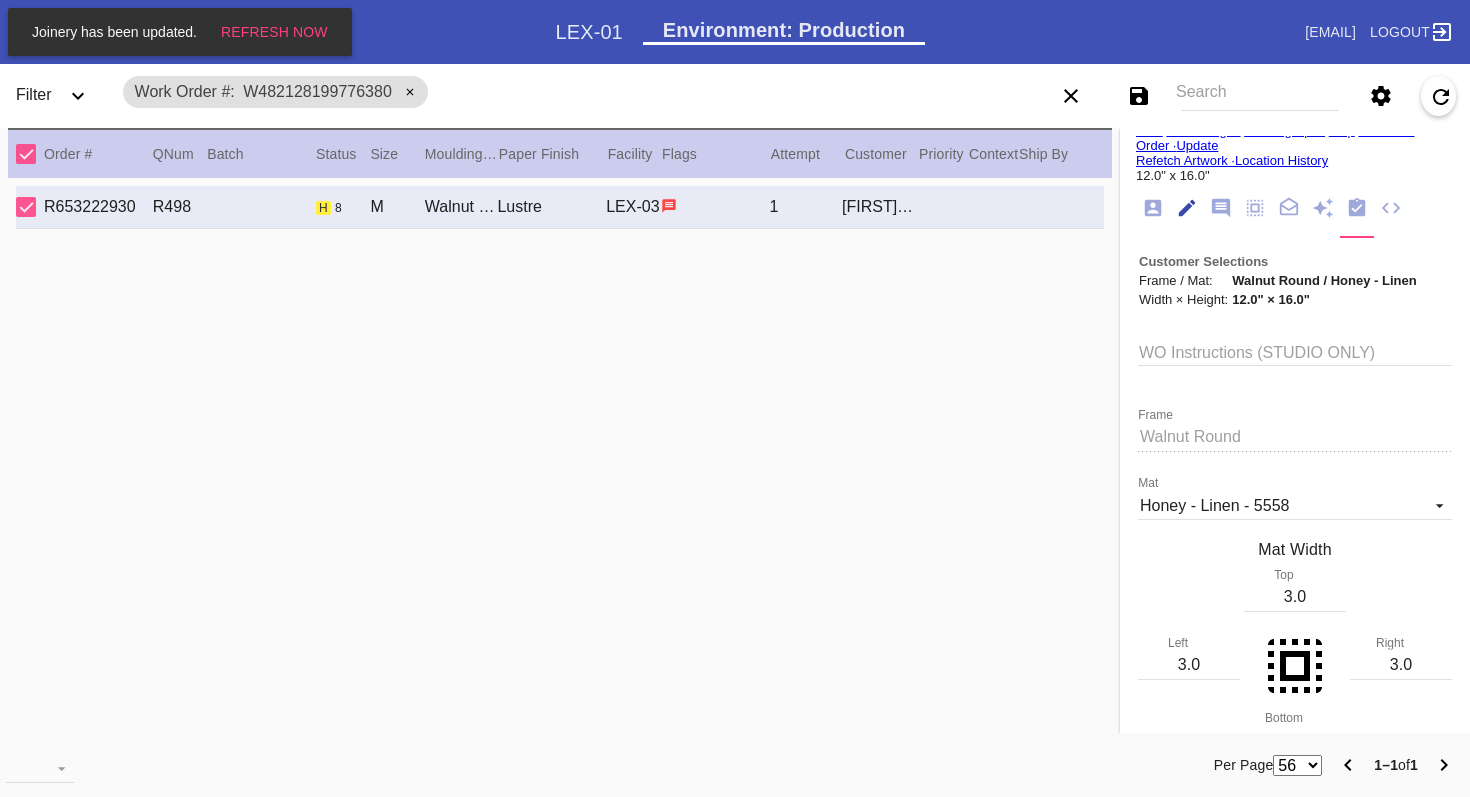 scroll, scrollTop: 73, scrollLeft: 0, axis: vertical 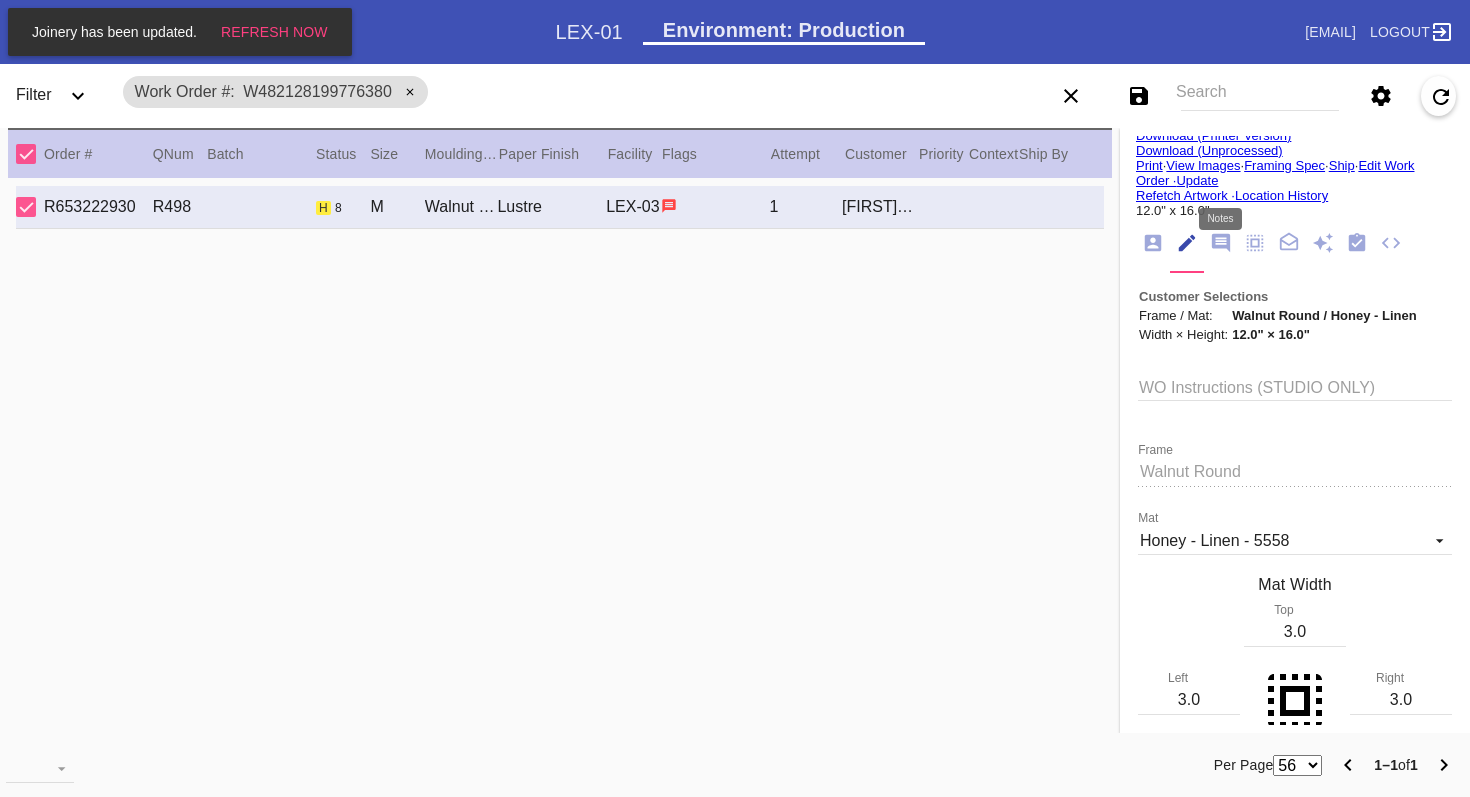 click 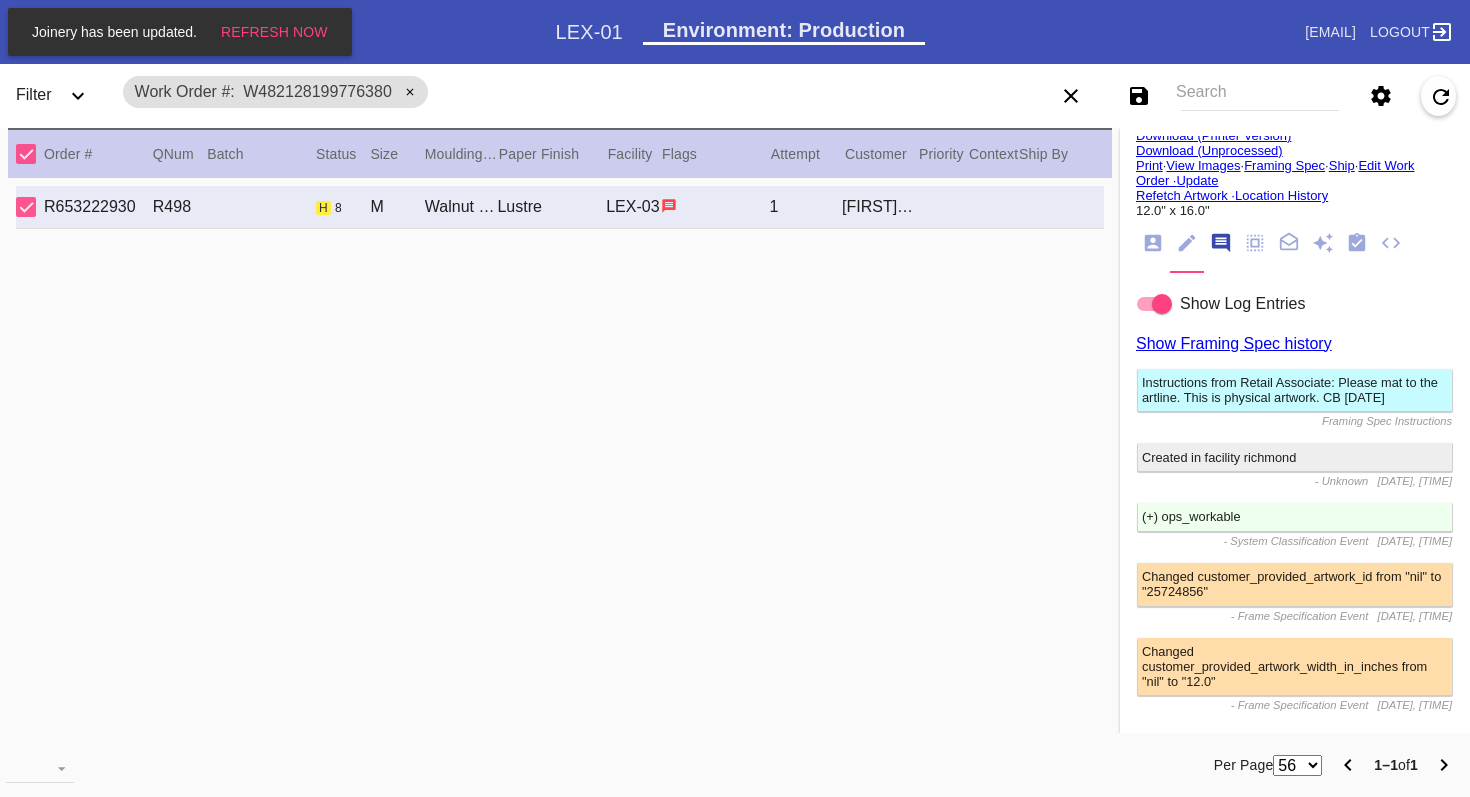 scroll, scrollTop: 123, scrollLeft: 0, axis: vertical 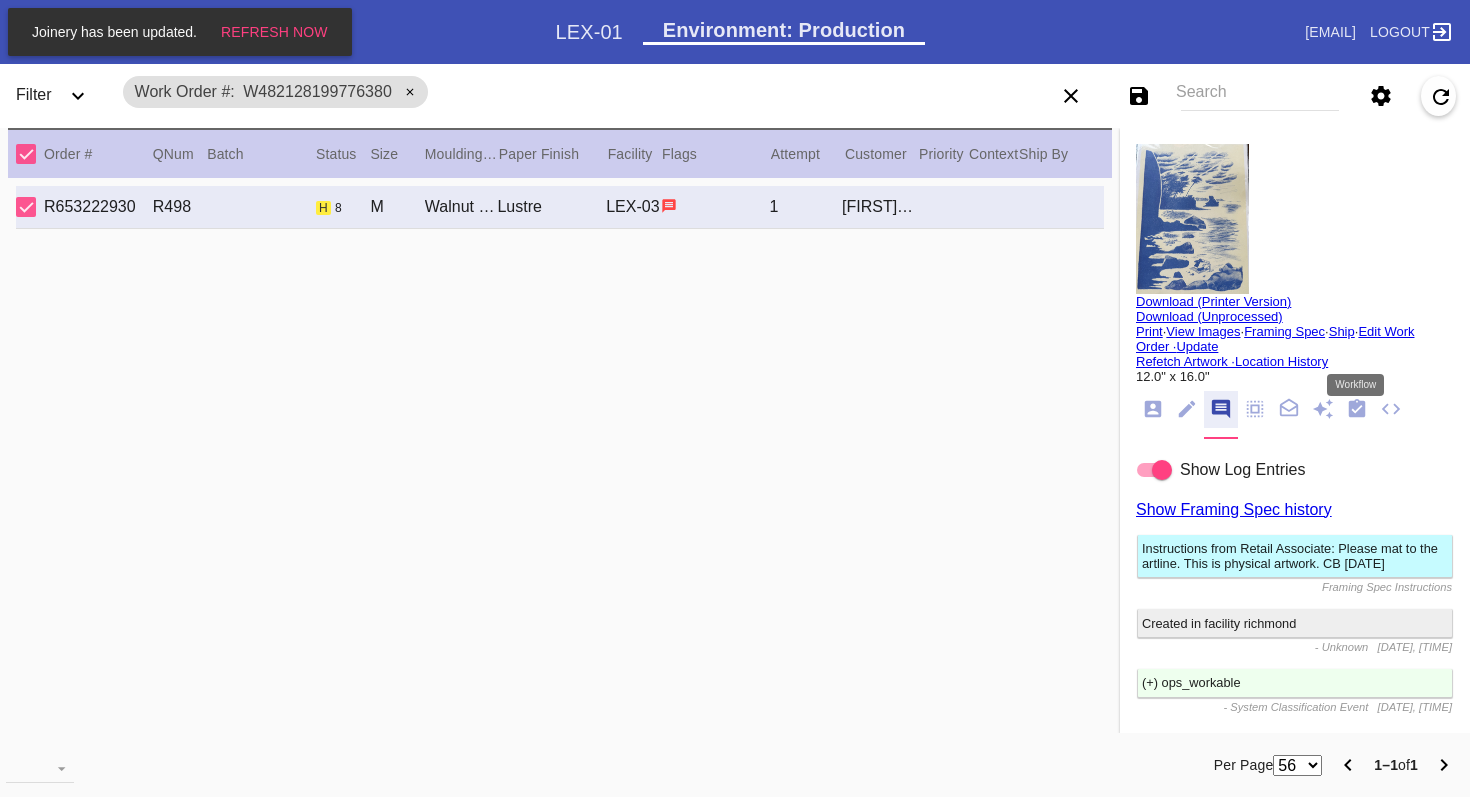click 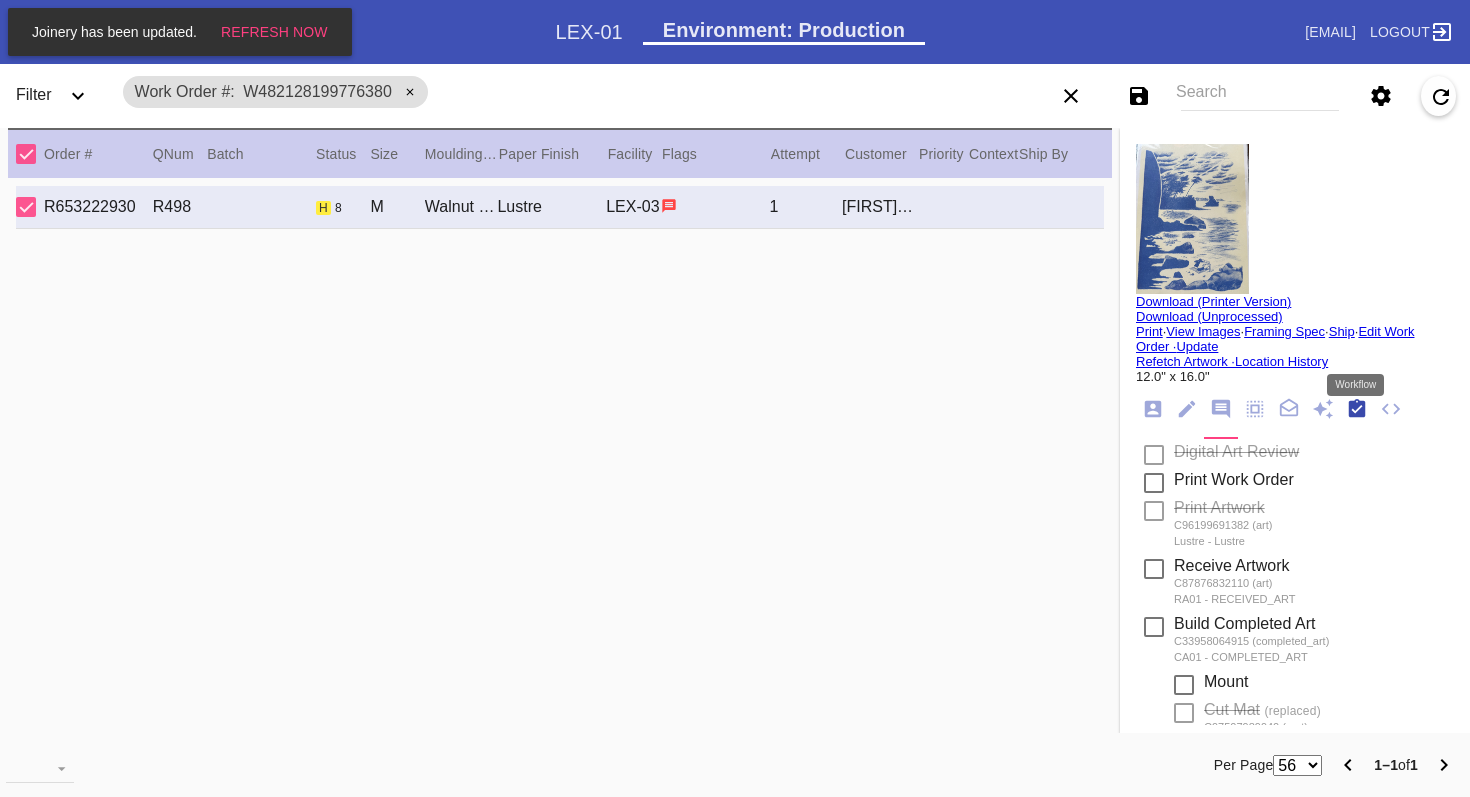 scroll, scrollTop: 320, scrollLeft: 0, axis: vertical 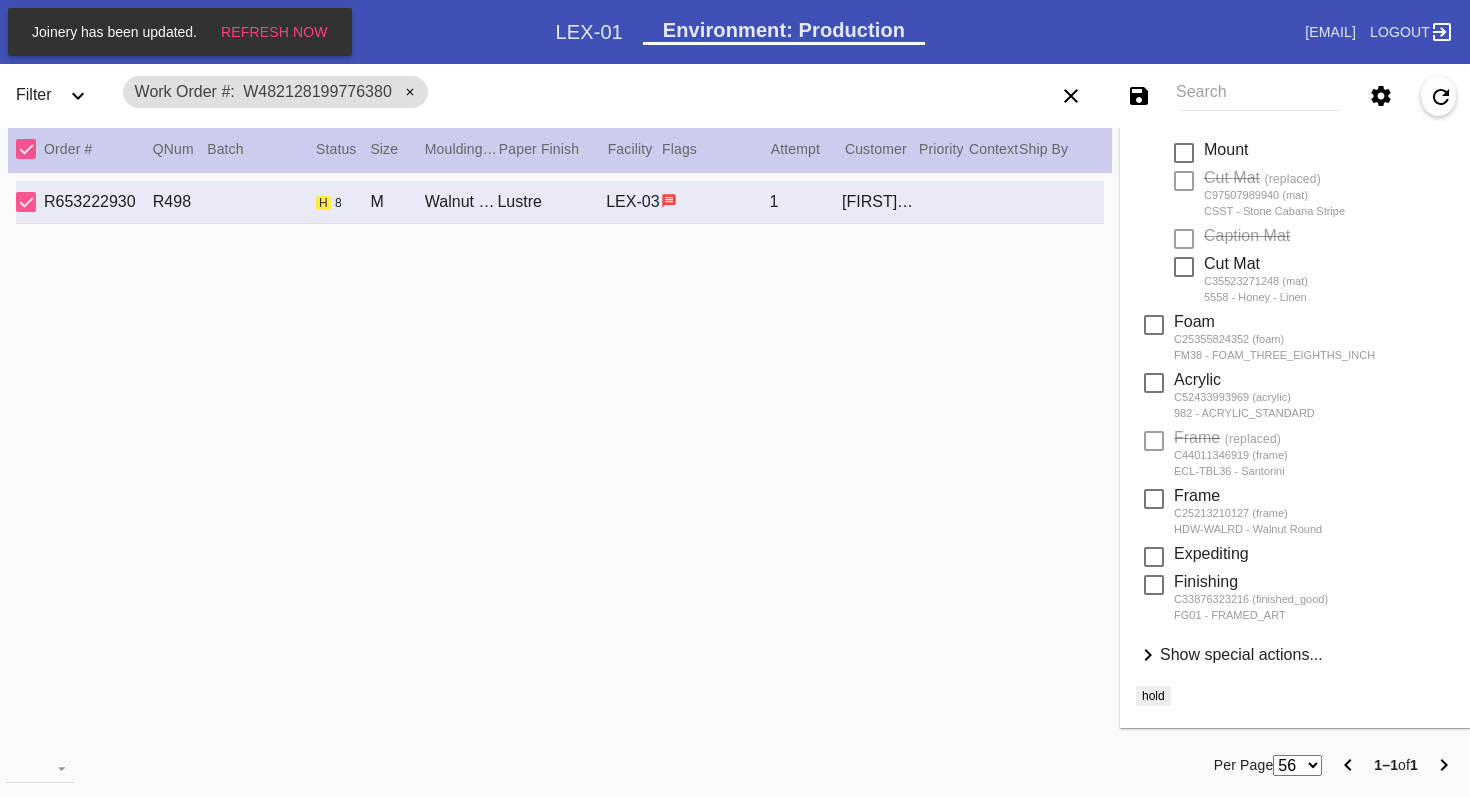 click on "Show special actions..." at bounding box center [1241, 654] 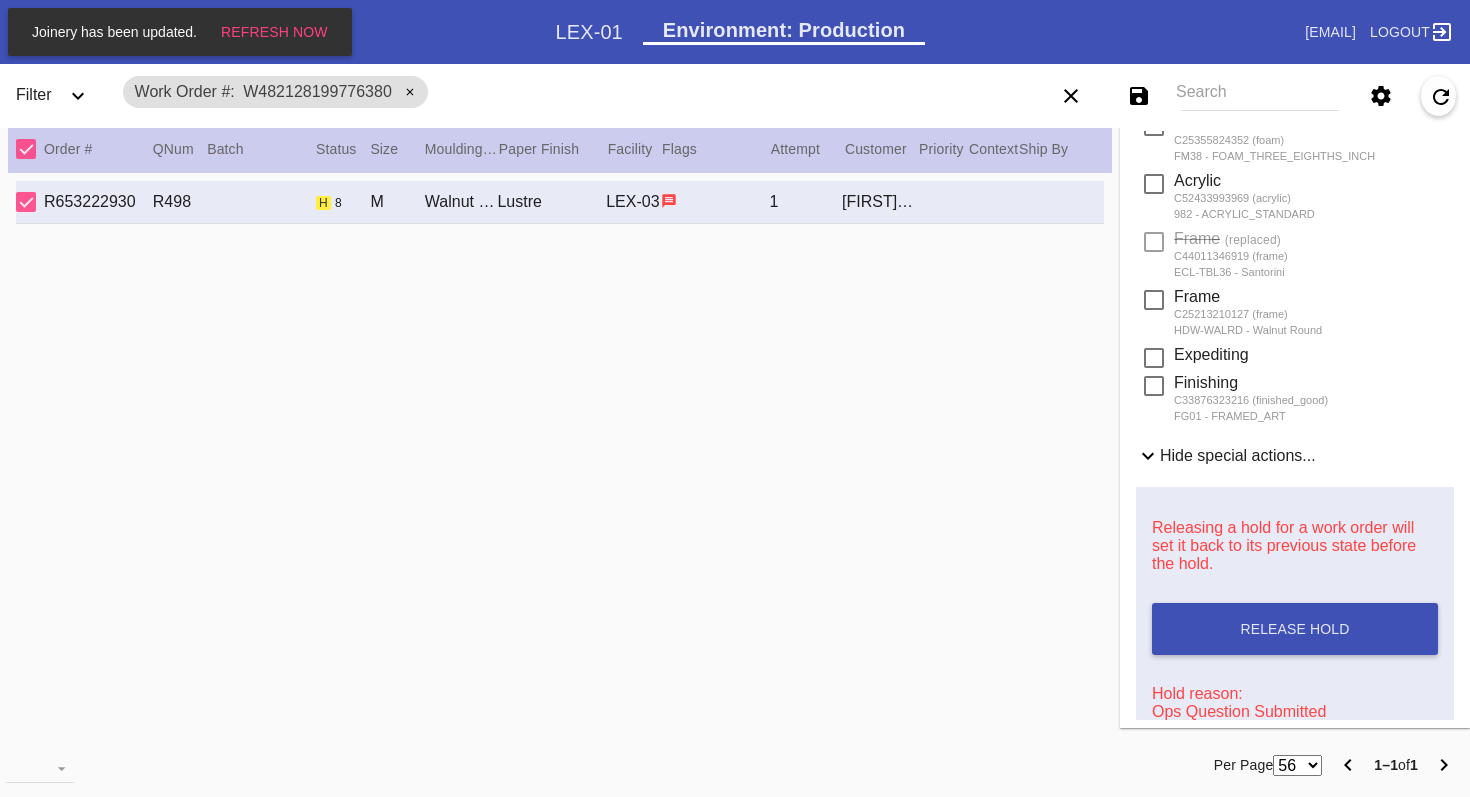 scroll, scrollTop: 1003, scrollLeft: 0, axis: vertical 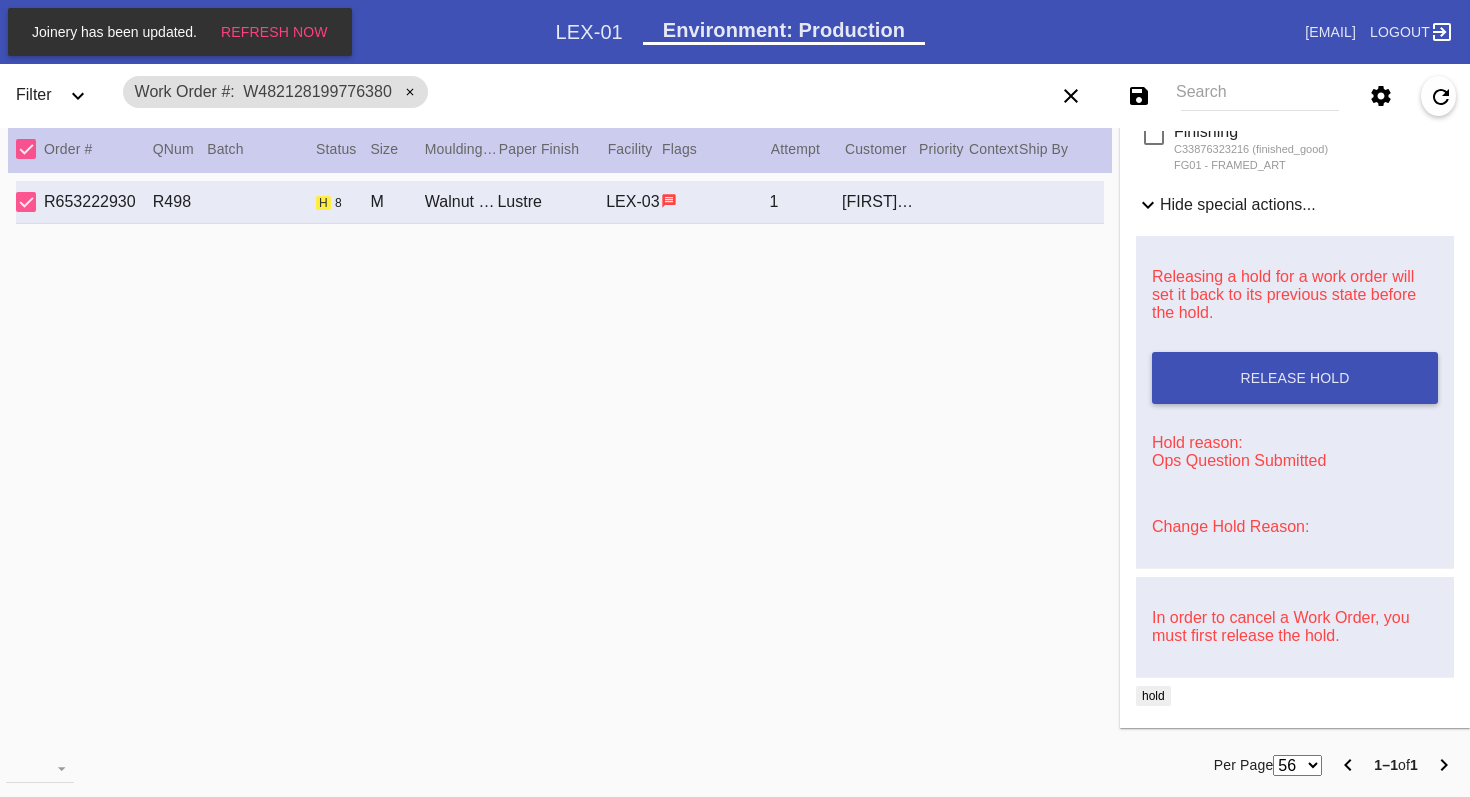 click on "Change Hold Reason:" at bounding box center (1230, 526) 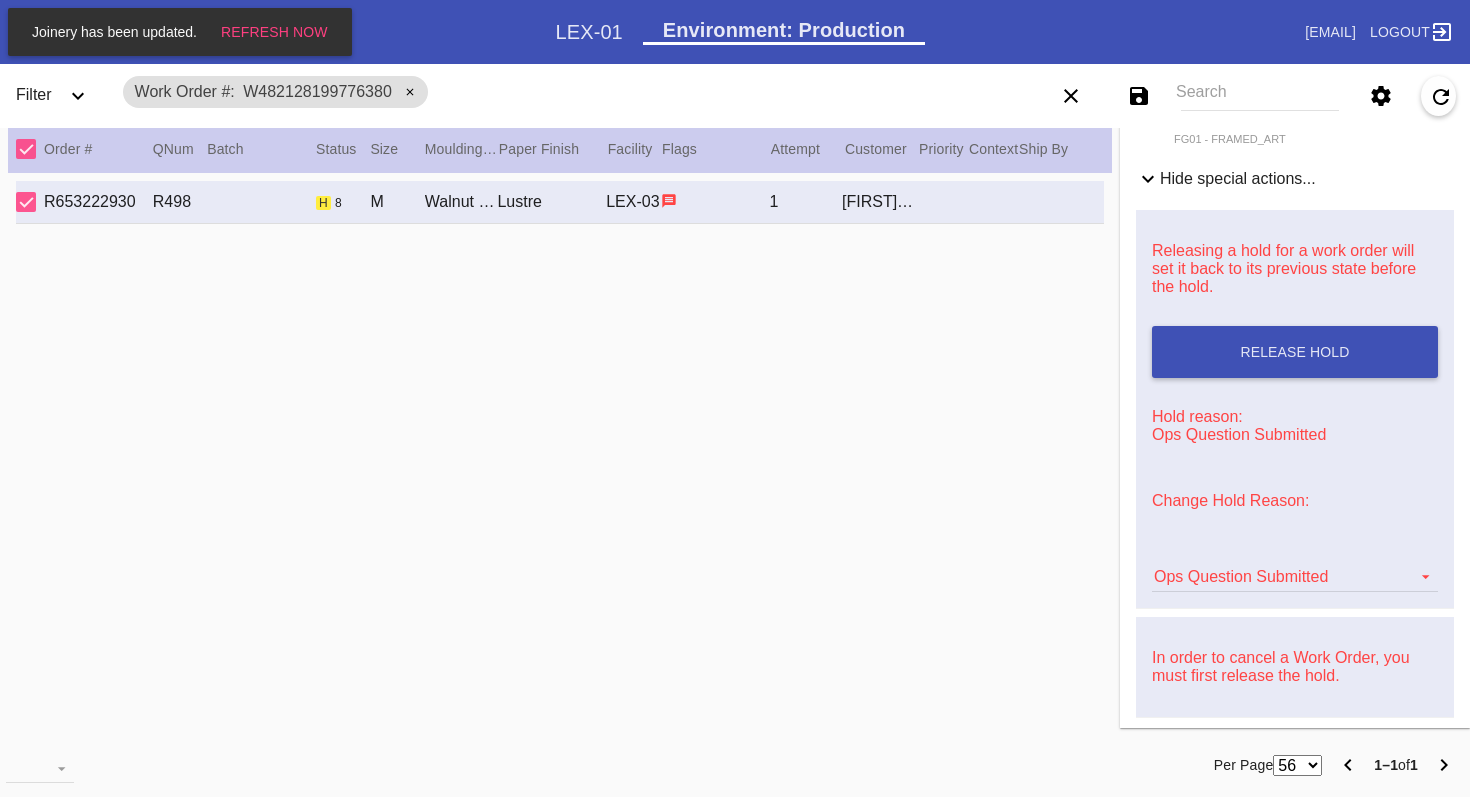 scroll, scrollTop: 1069, scrollLeft: 0, axis: vertical 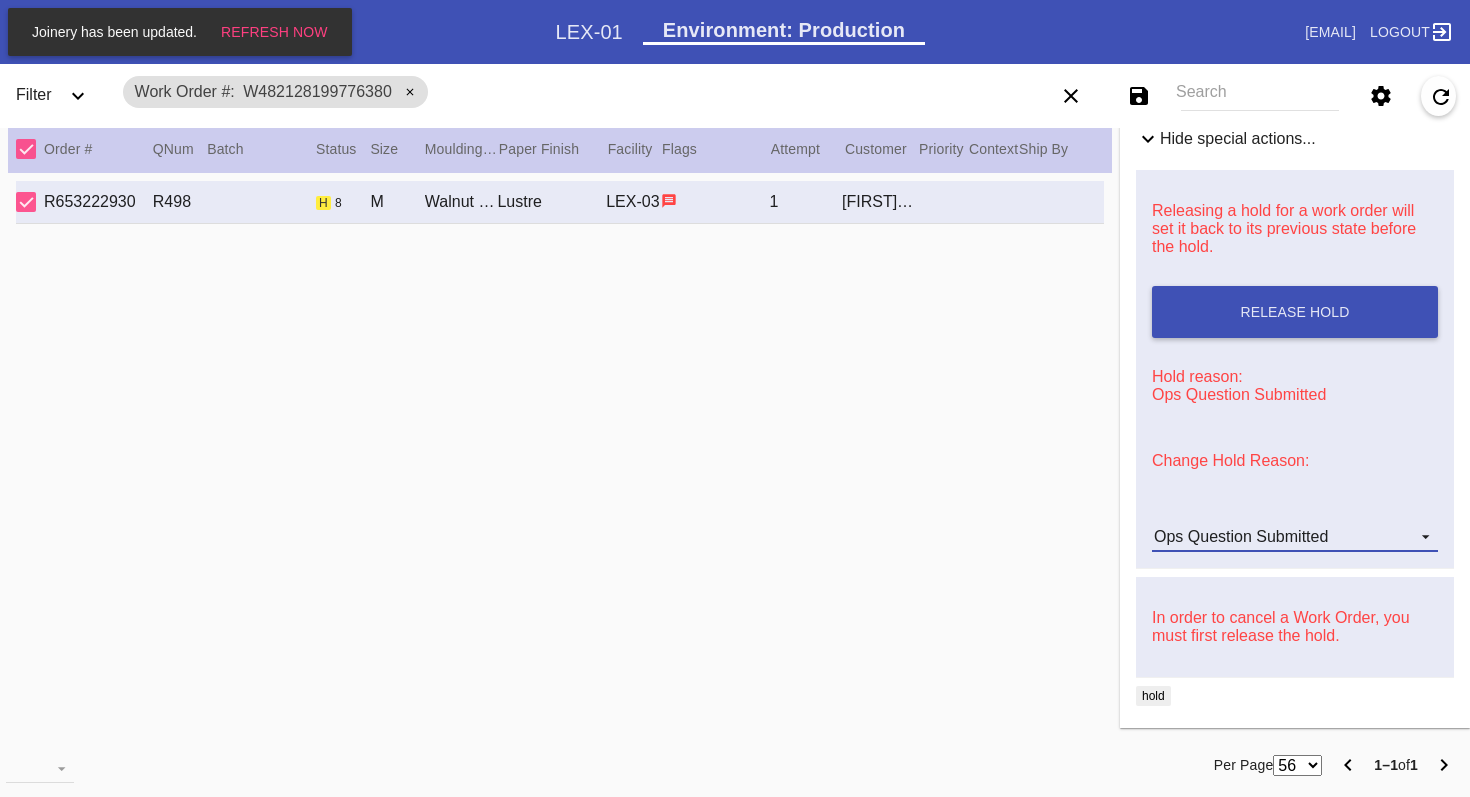 click at bounding box center [1420, 534] 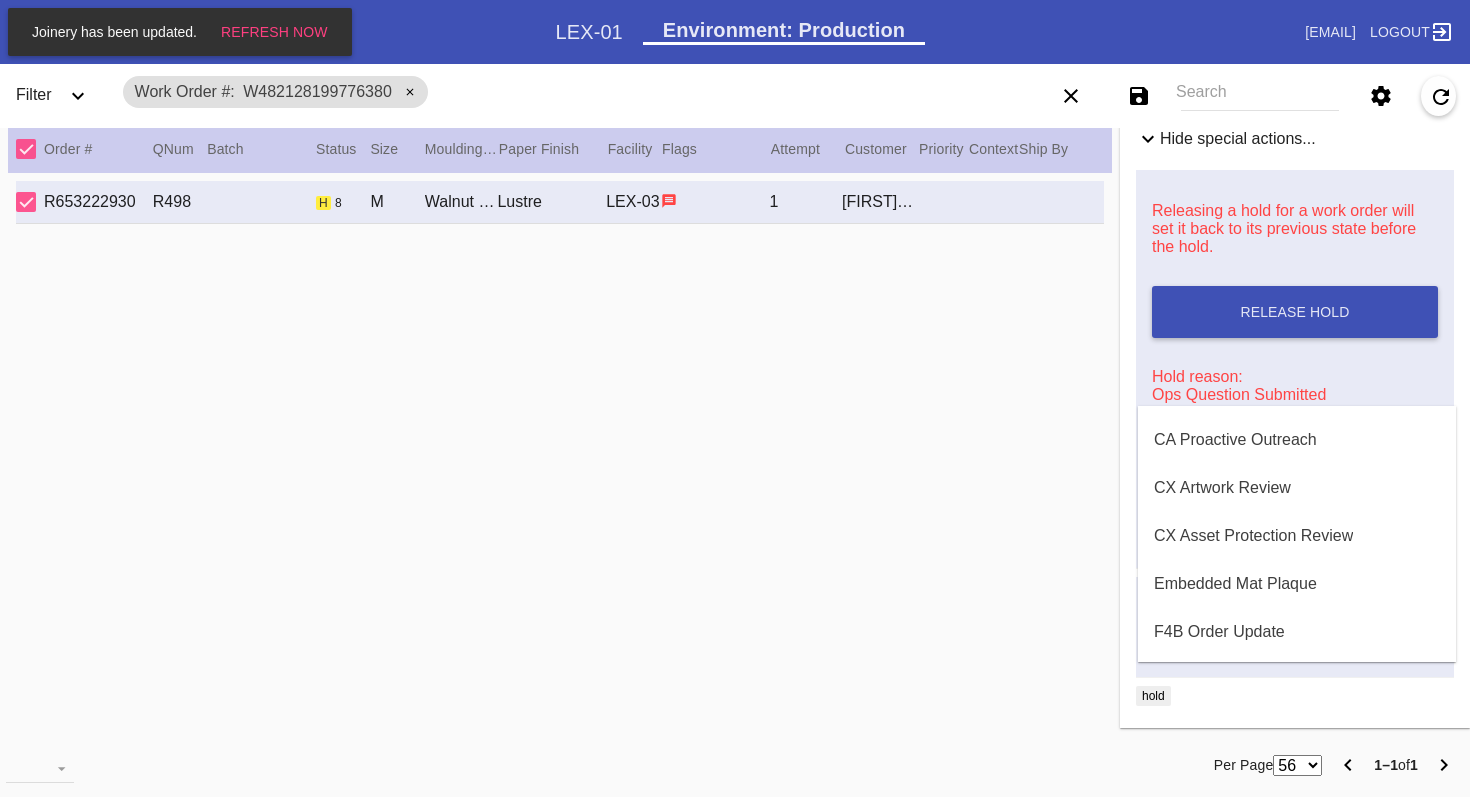 scroll, scrollTop: 0, scrollLeft: 0, axis: both 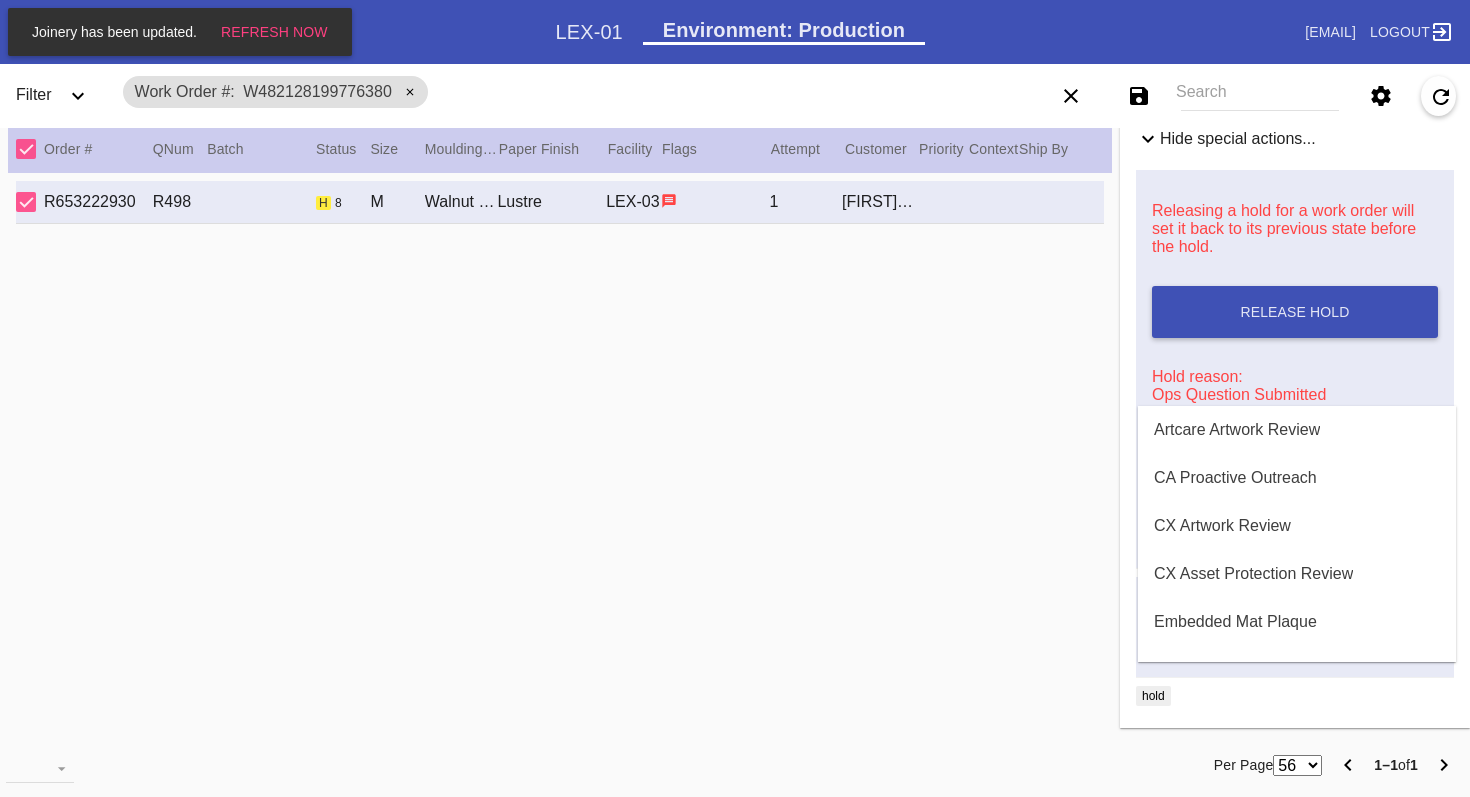 click at bounding box center [735, 398] 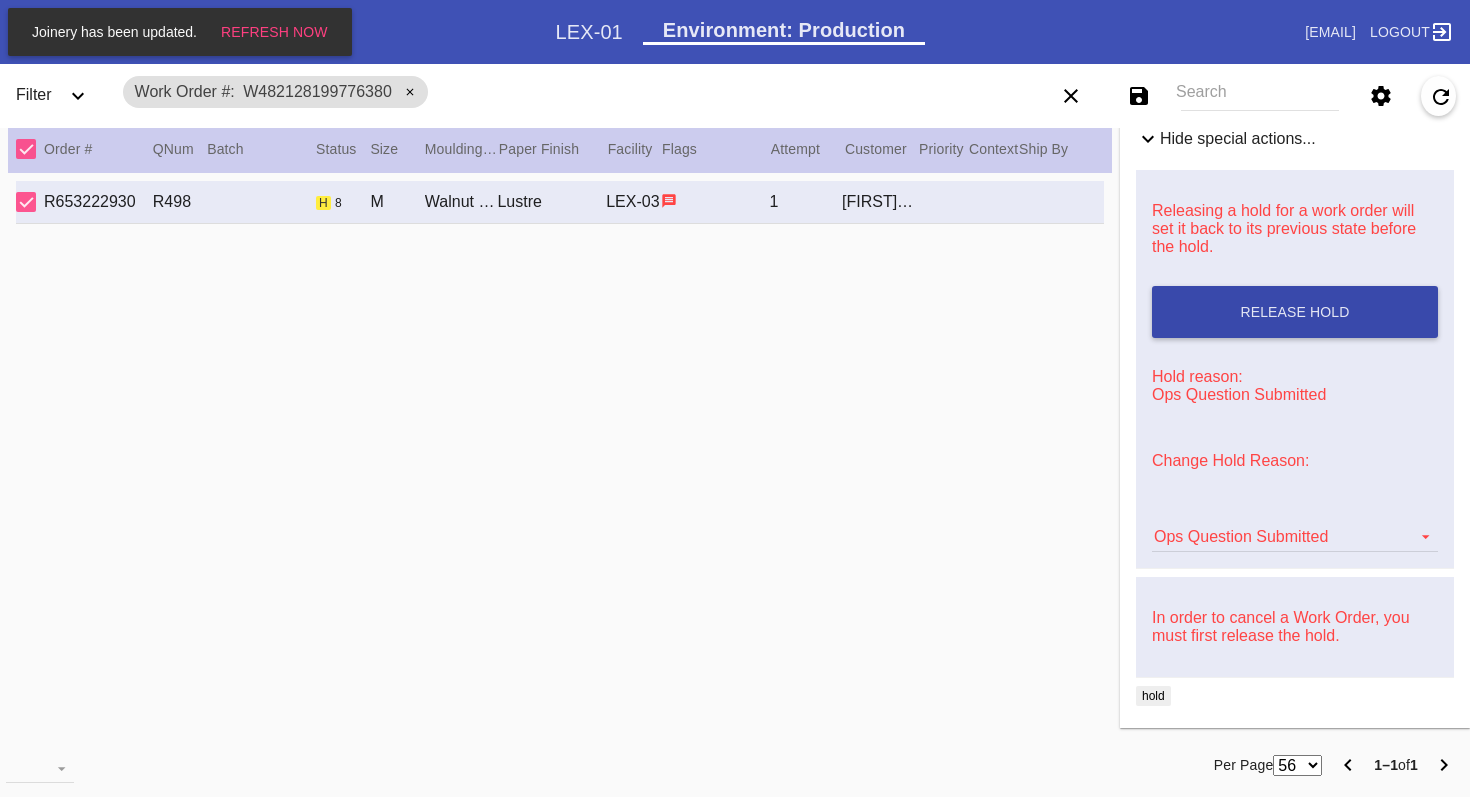 click on "Release Hold" at bounding box center (1294, 312) 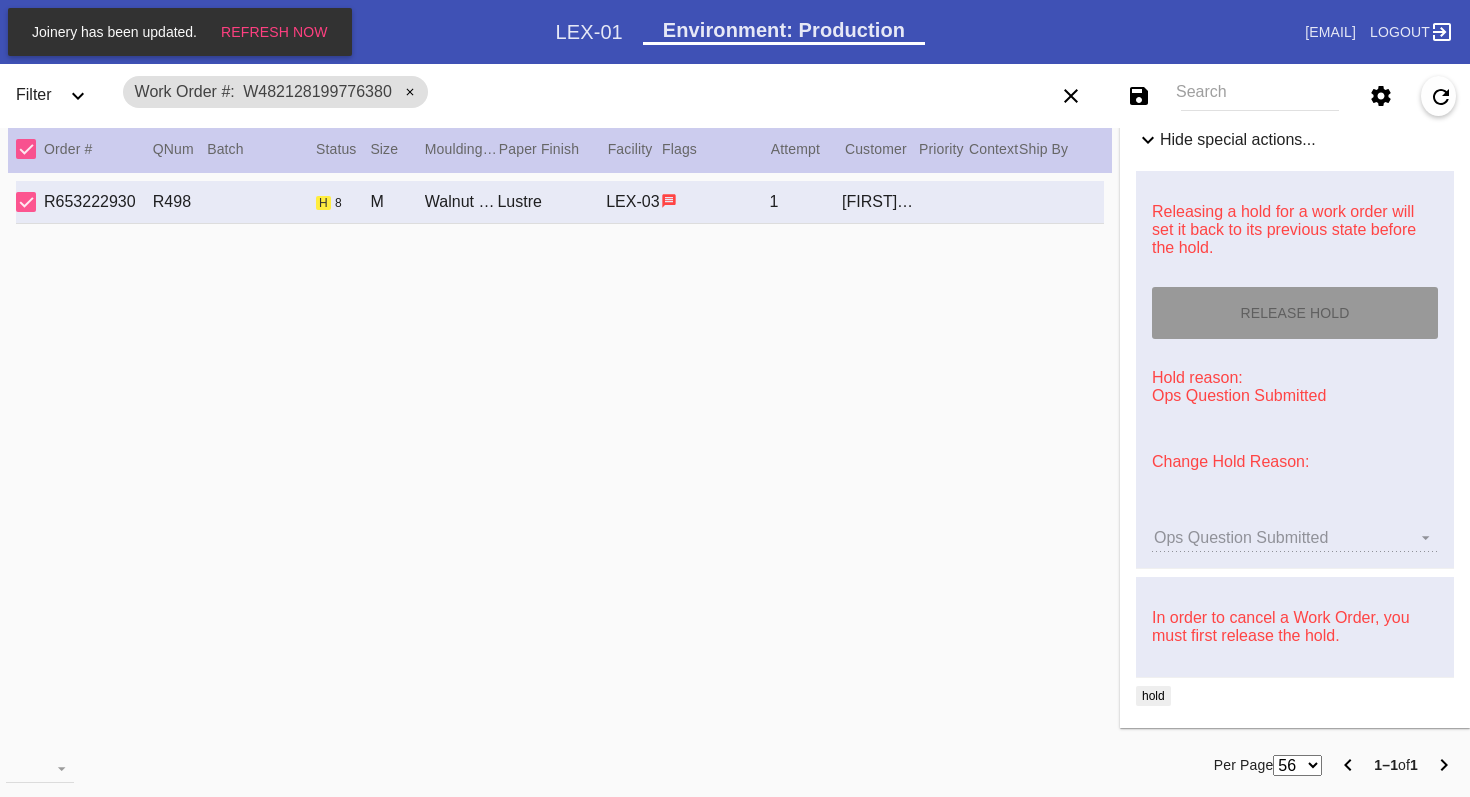 scroll, scrollTop: 1068, scrollLeft: 0, axis: vertical 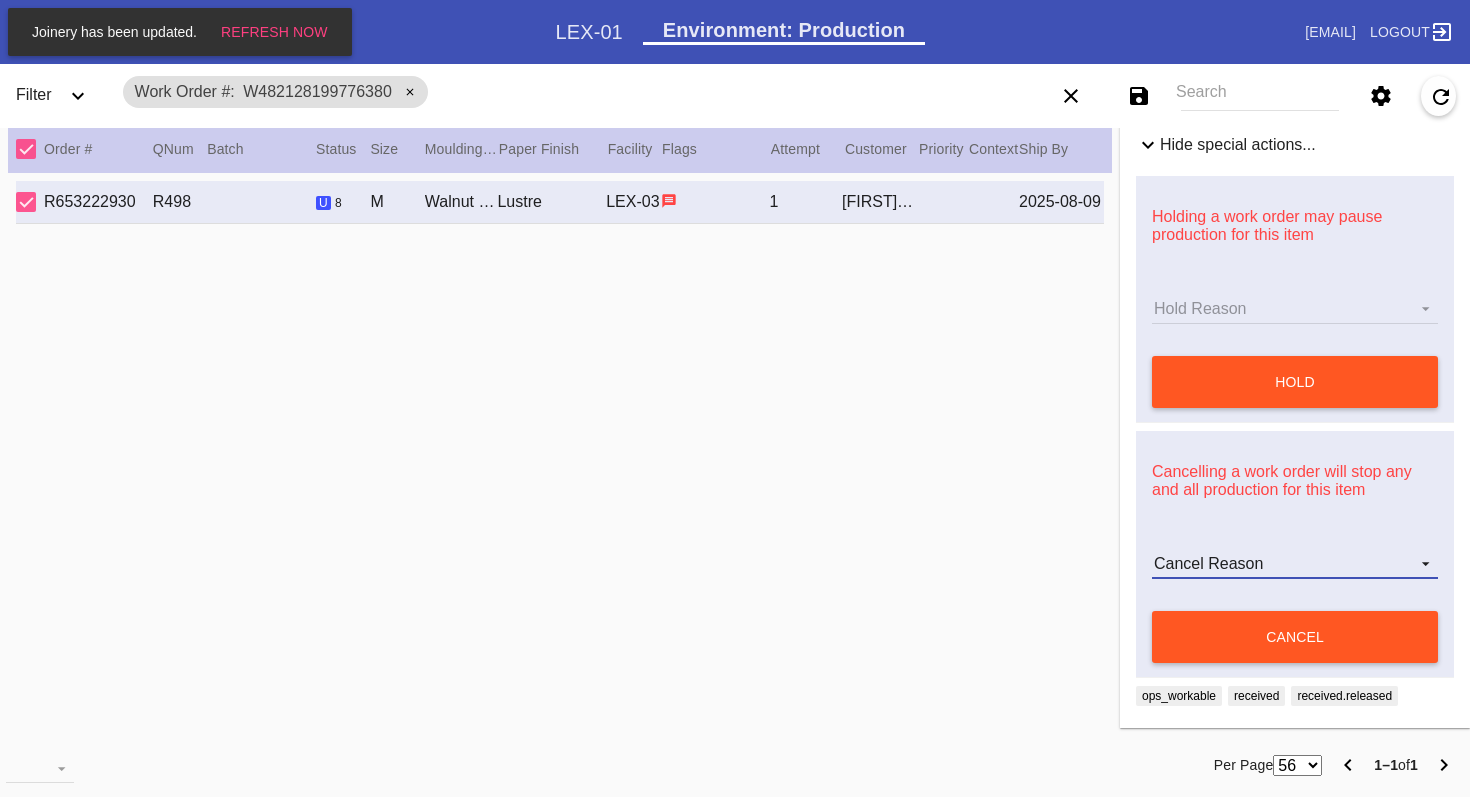 click on "Cancel Reason Customer mid-stream change: Accent mat addition Customer mid-stream change: Add frame stand Customer mid-stream change: Conveyance type change Customer mid-stream change: Designer's choice change Customer mid-stream change: Image change Customer mid-stream change: Mat width change Customer mid-stream change: Mounting type change Customer mid-stream change: Overnight shipping speed Customer mid-stream change: Personalized mat change Customer mid-stream change: Size change Framebridge Cancel: Frame kit not offered Framebridge Cancel: Material too delicate Framebridge Cancel: Material too heavy Framebridge Cancel: Mounting type not offered Framebridge Cancel: Not necessary Framebridge Cancel: Oversize piece Framebridge Cancel: Piece too thick (shadowbox) Framebridge Cancel: Print quality Framebridge Cancel: Turn buttons not offered Other: Customer changed mind Other: Lost/Damaged art - no replacement available Other: Lost/Damaged art - no replacement desired" at bounding box center [1295, 564] 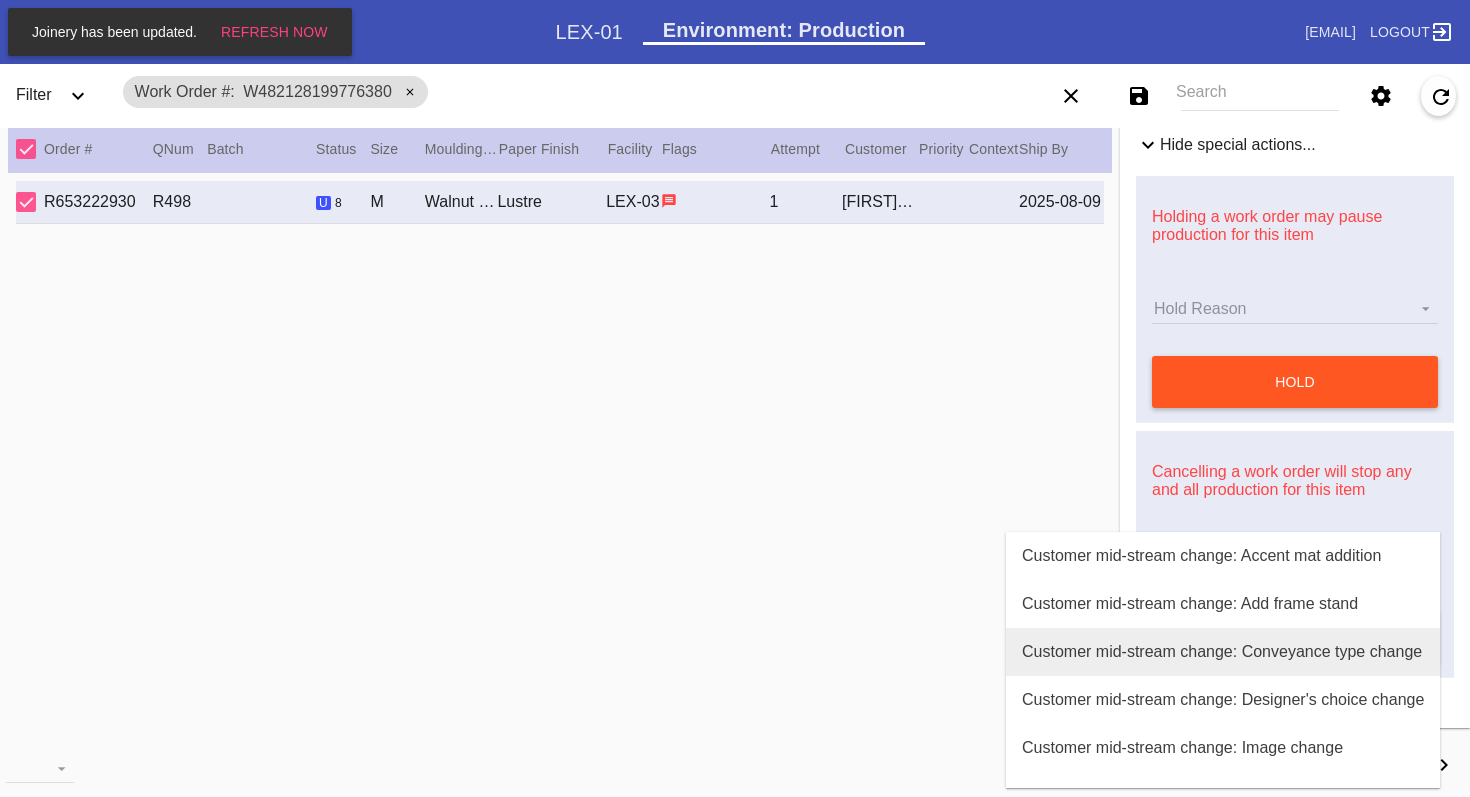 click on "Customer mid-stream change: Conveyance type change" at bounding box center [1222, 652] 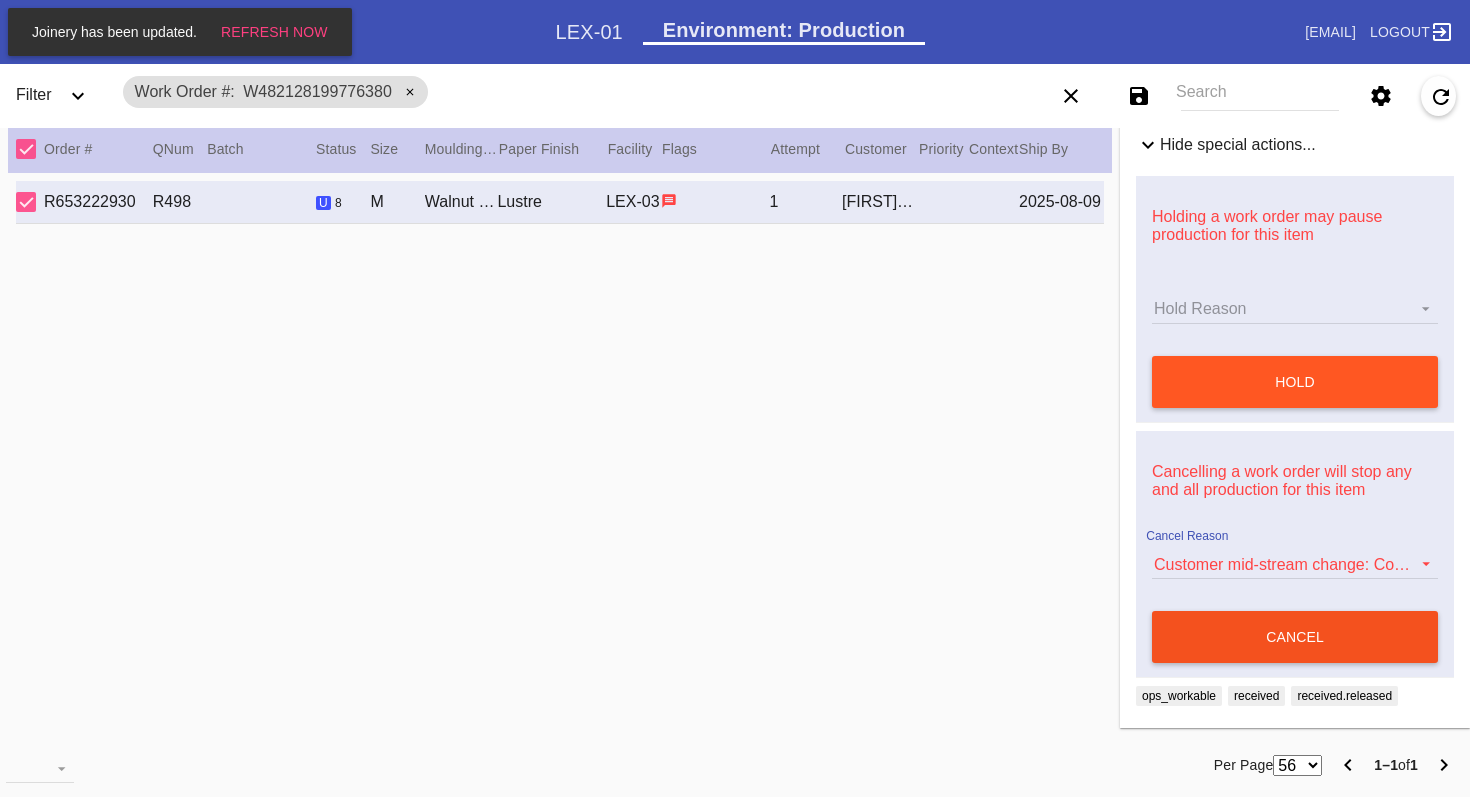 click on "cancel" at bounding box center [1295, 637] 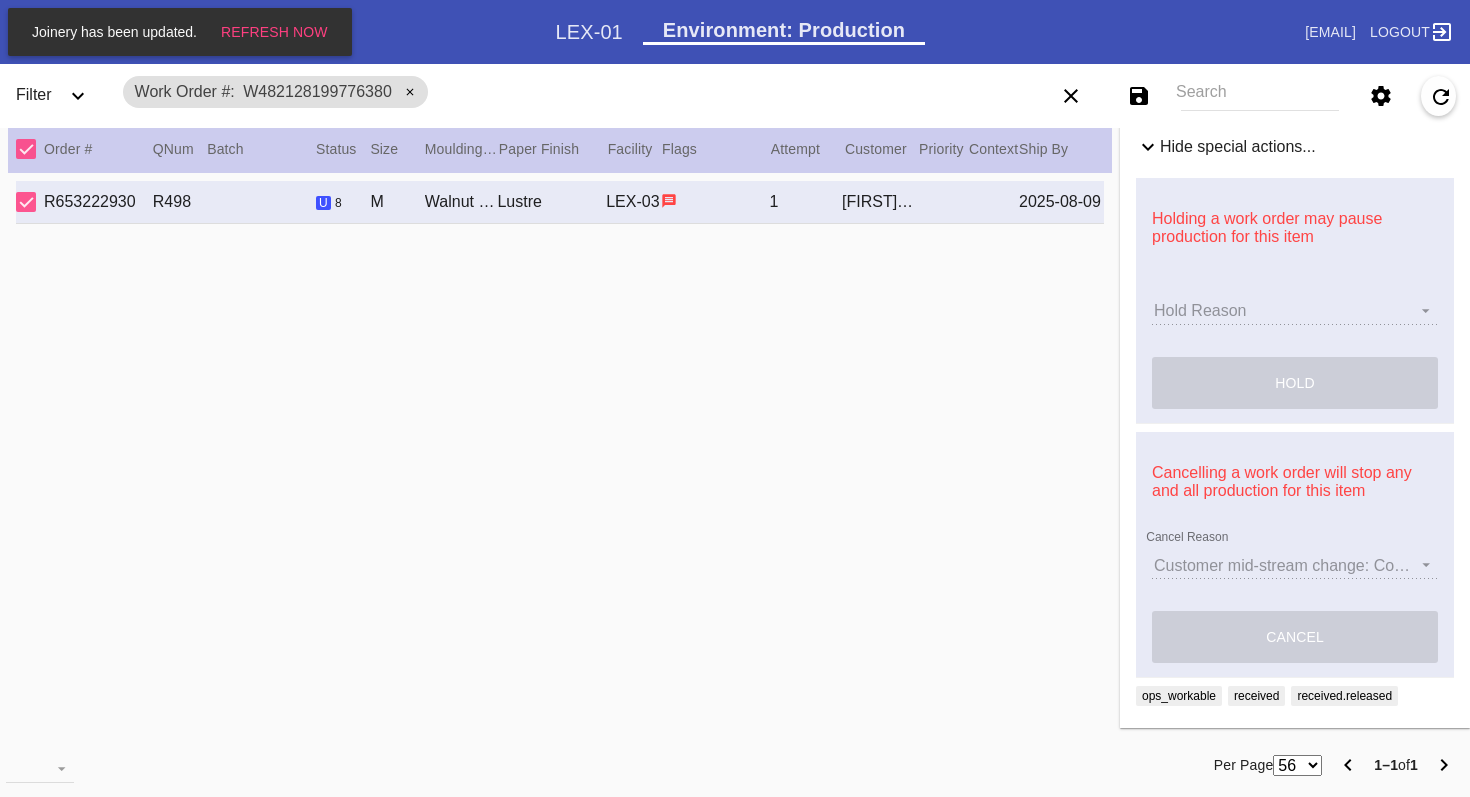 scroll, scrollTop: 1105, scrollLeft: 0, axis: vertical 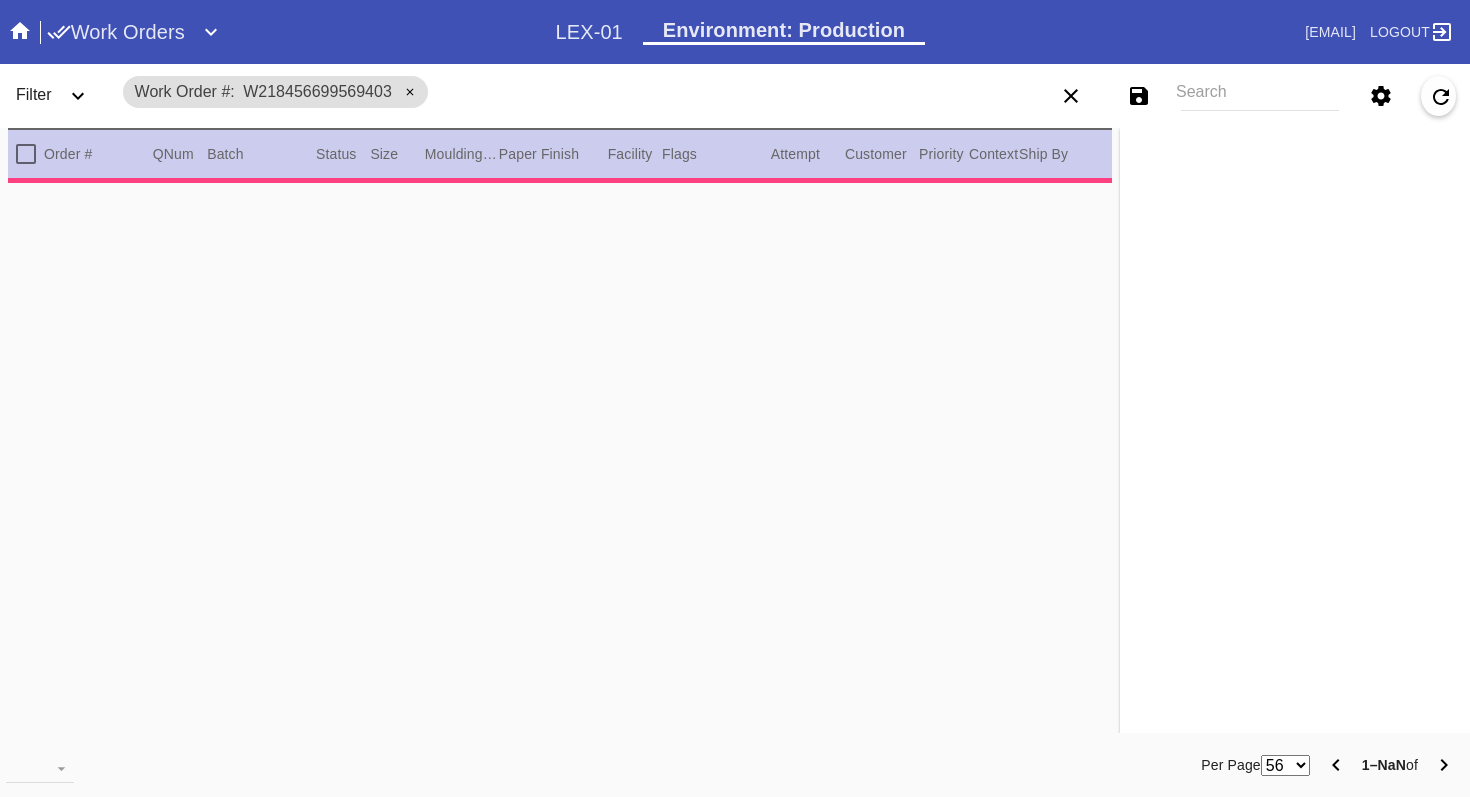 type on "1.5" 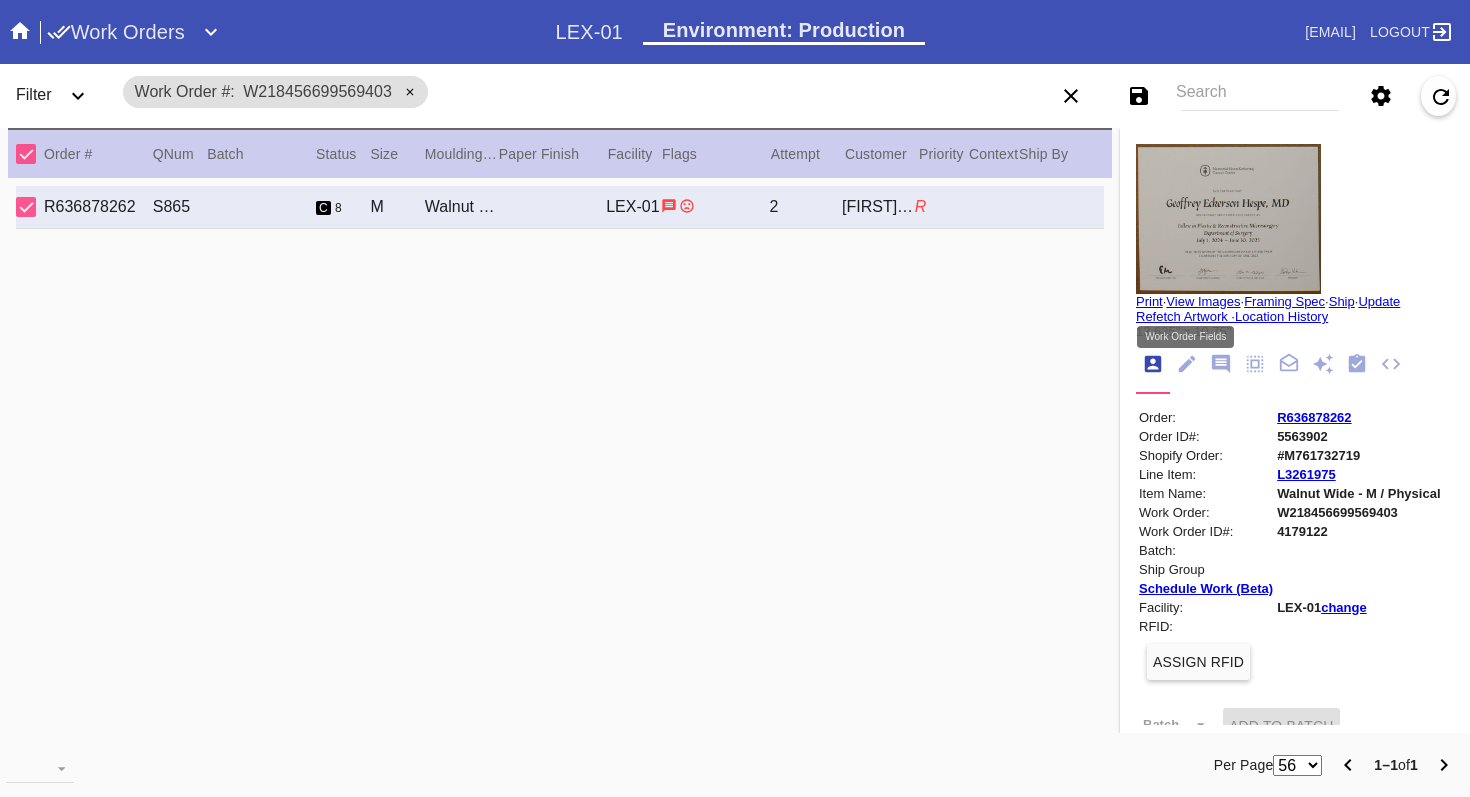 click 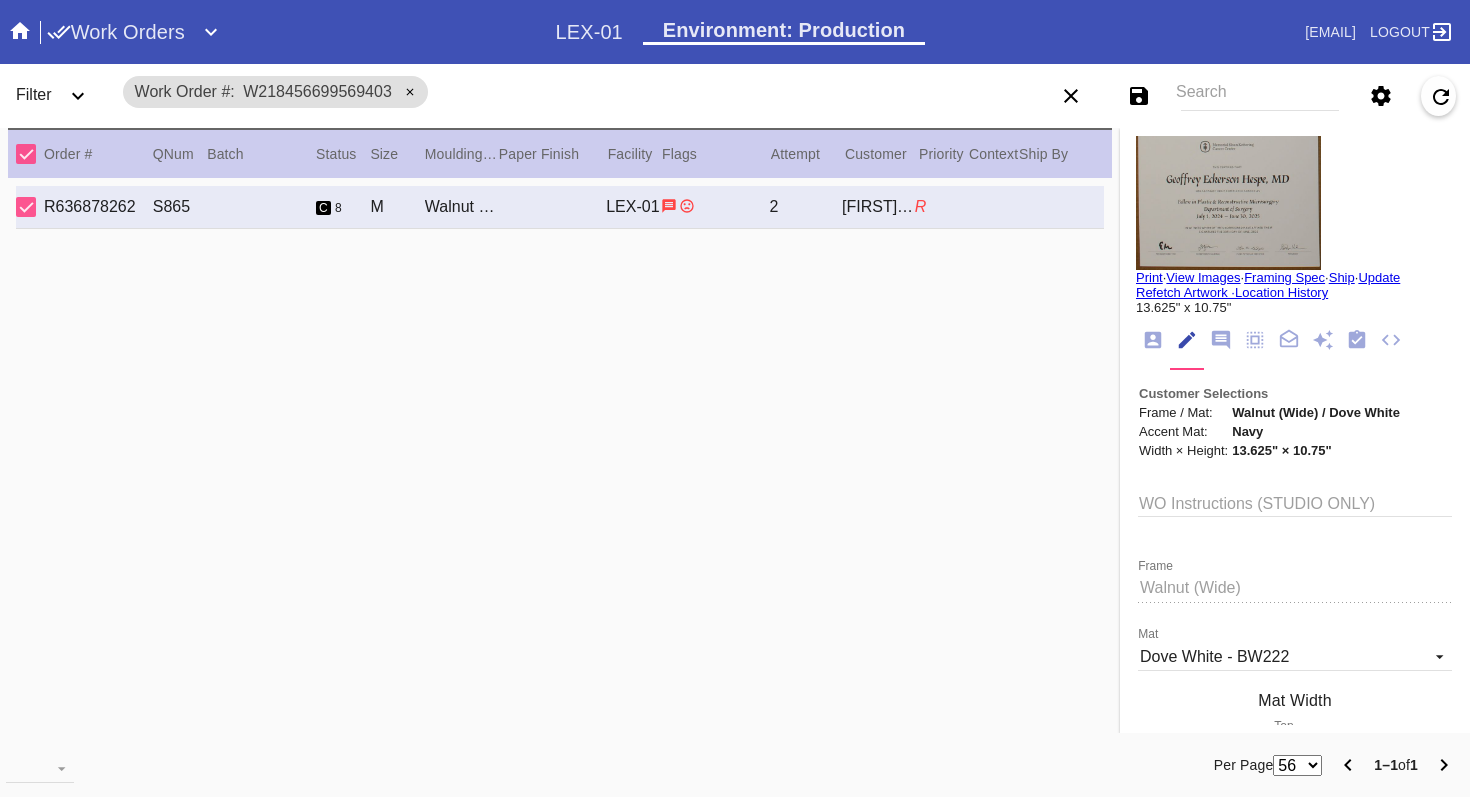 scroll, scrollTop: 0, scrollLeft: 0, axis: both 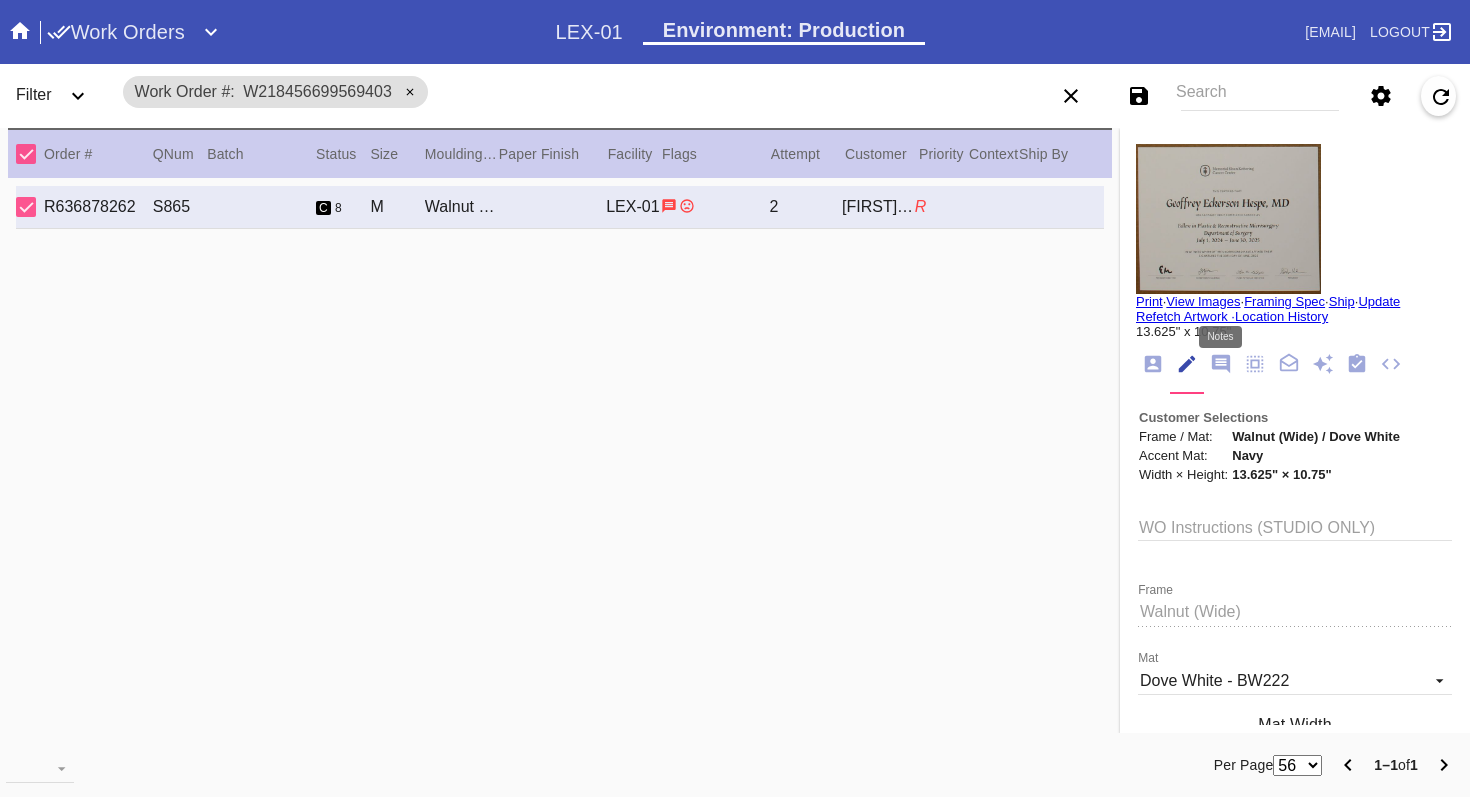click 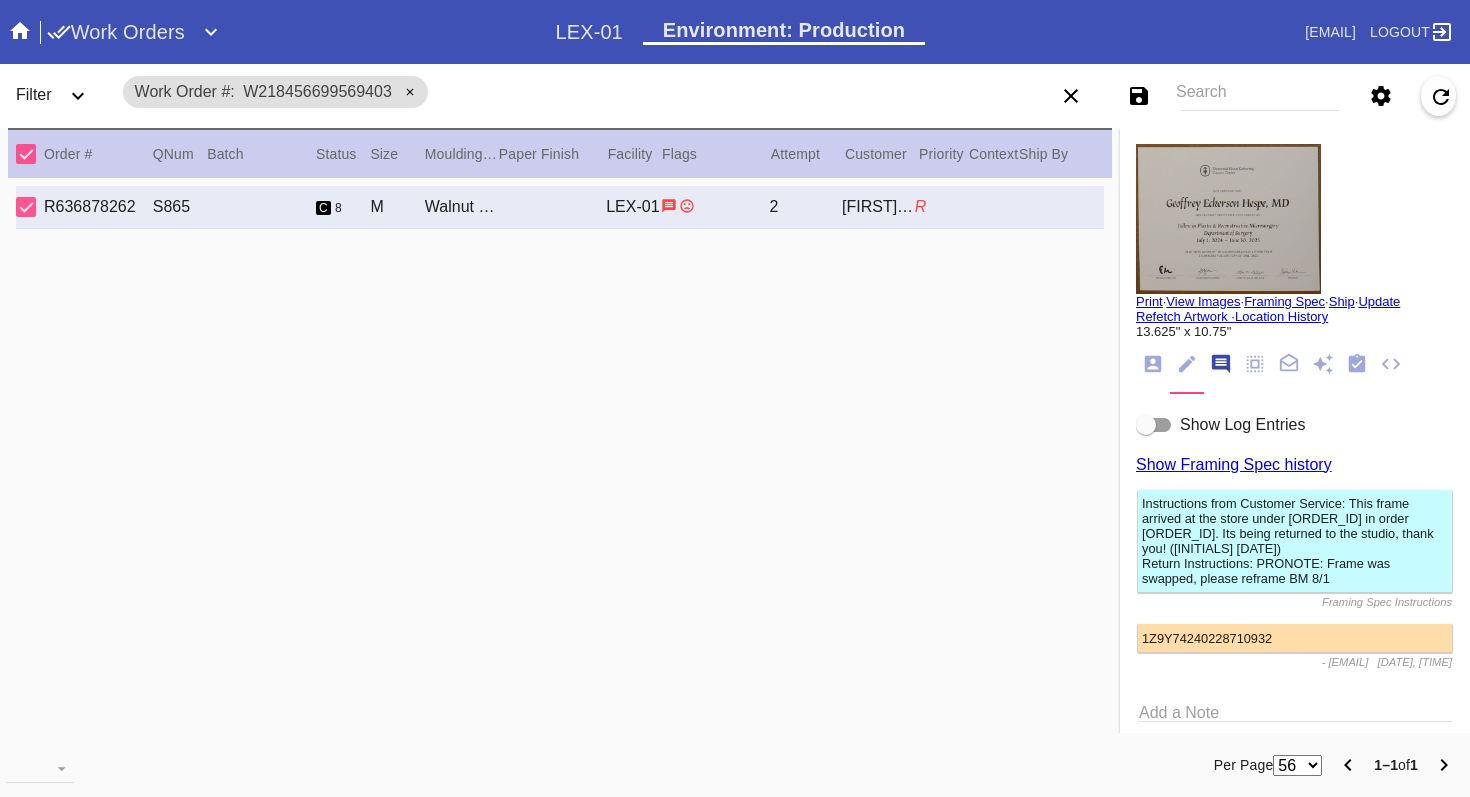 scroll, scrollTop: 123, scrollLeft: 0, axis: vertical 